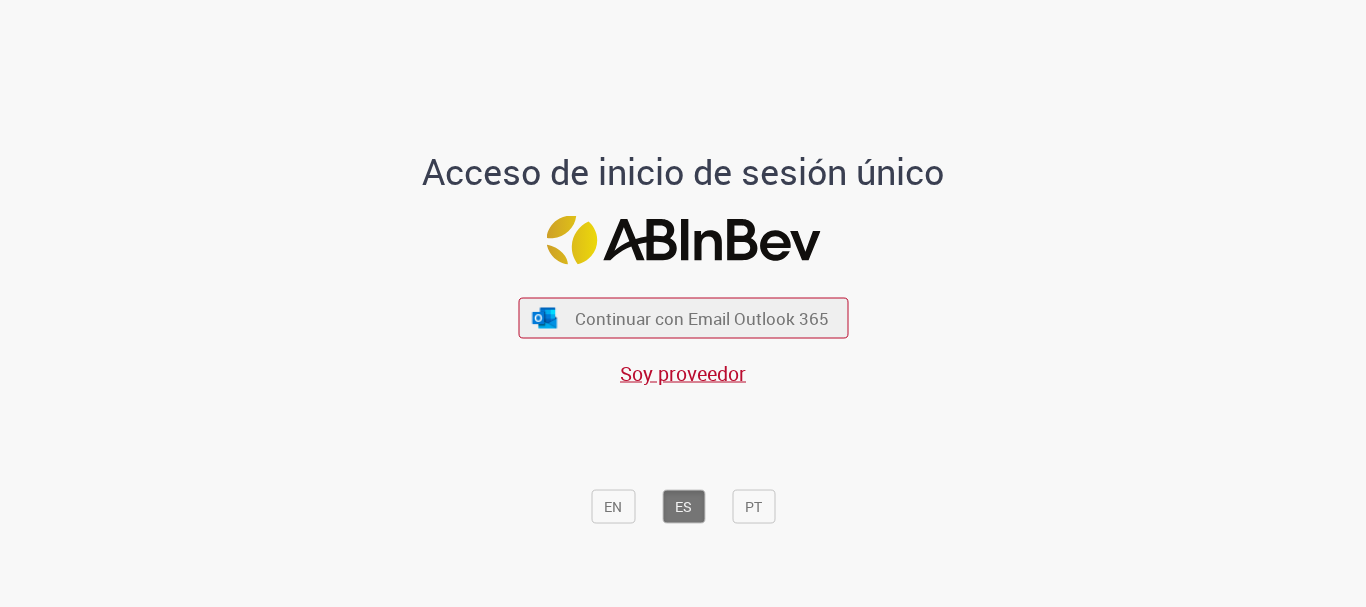scroll, scrollTop: 0, scrollLeft: 0, axis: both 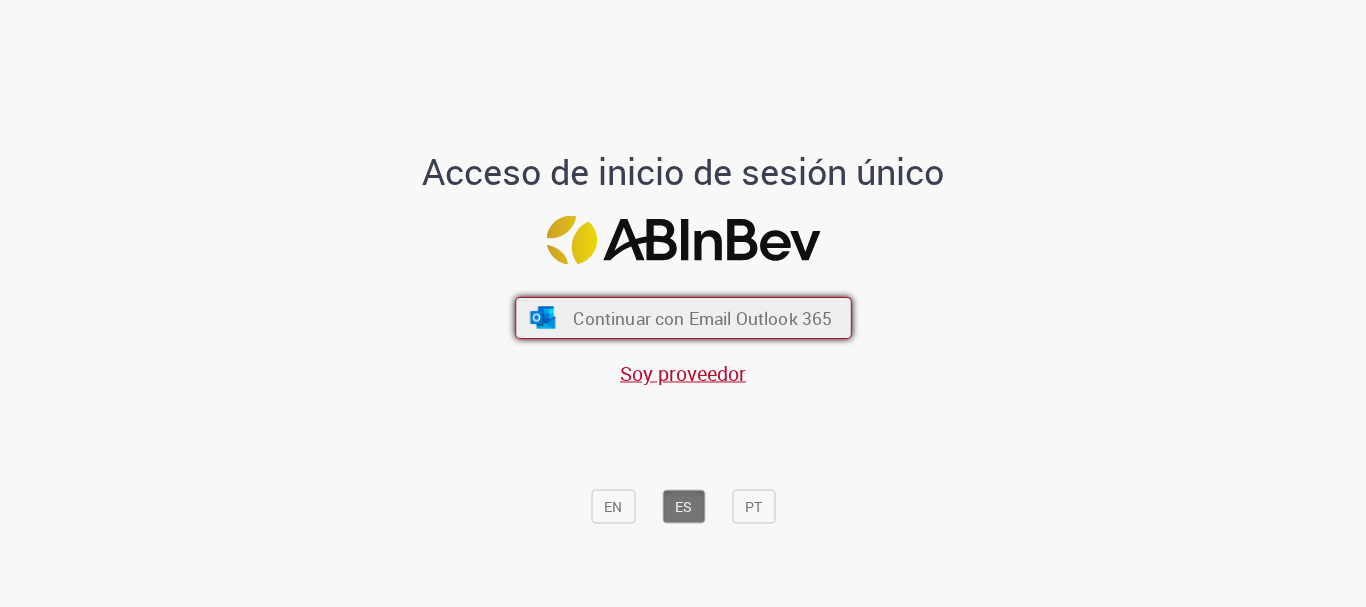 click on "Continuar con Email Outlook 365" at bounding box center [702, 318] 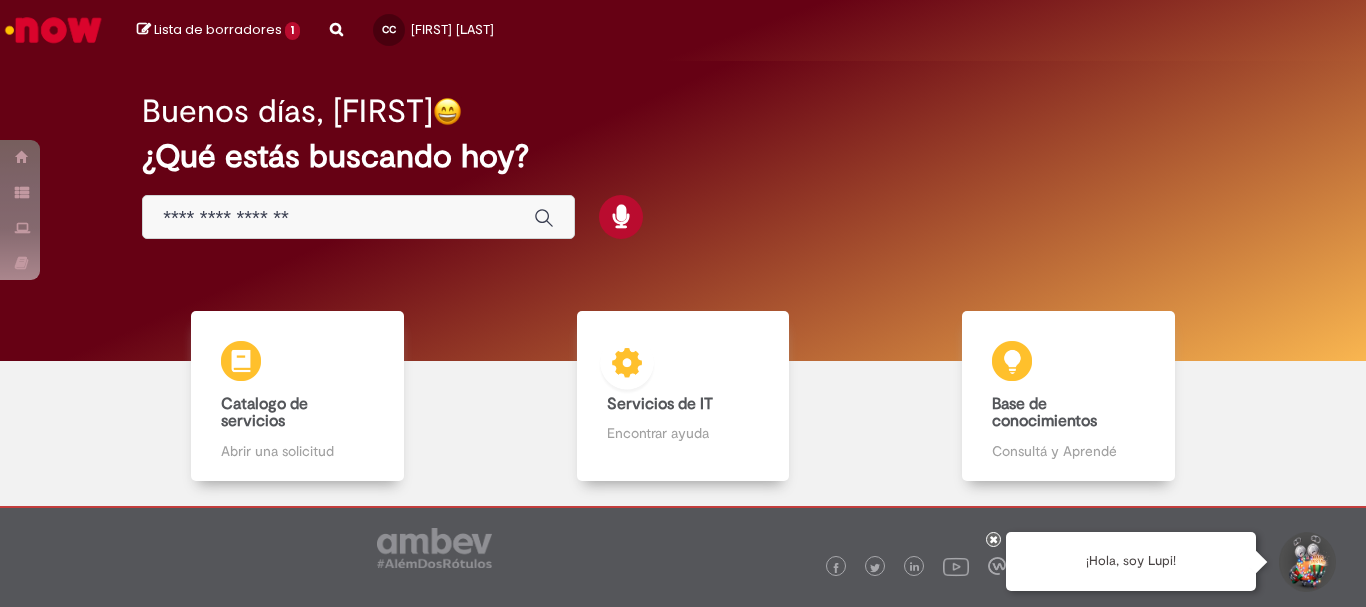 scroll, scrollTop: 0, scrollLeft: 0, axis: both 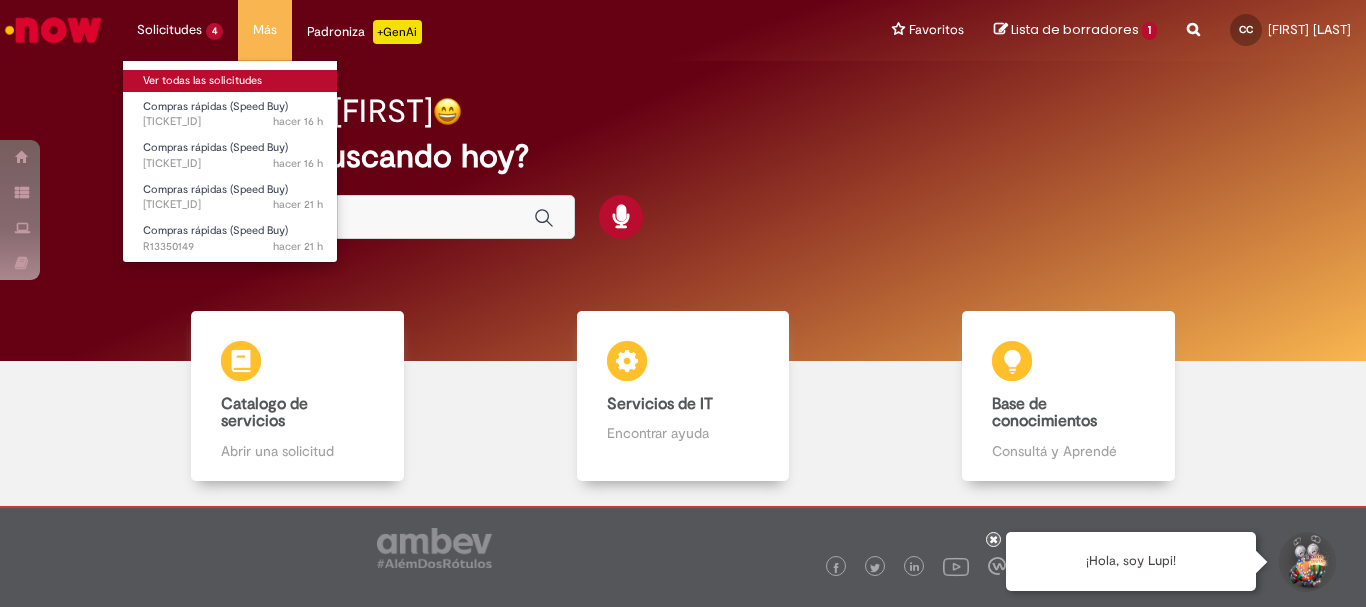 click on "Ver todas las solicitudes" at bounding box center (233, 81) 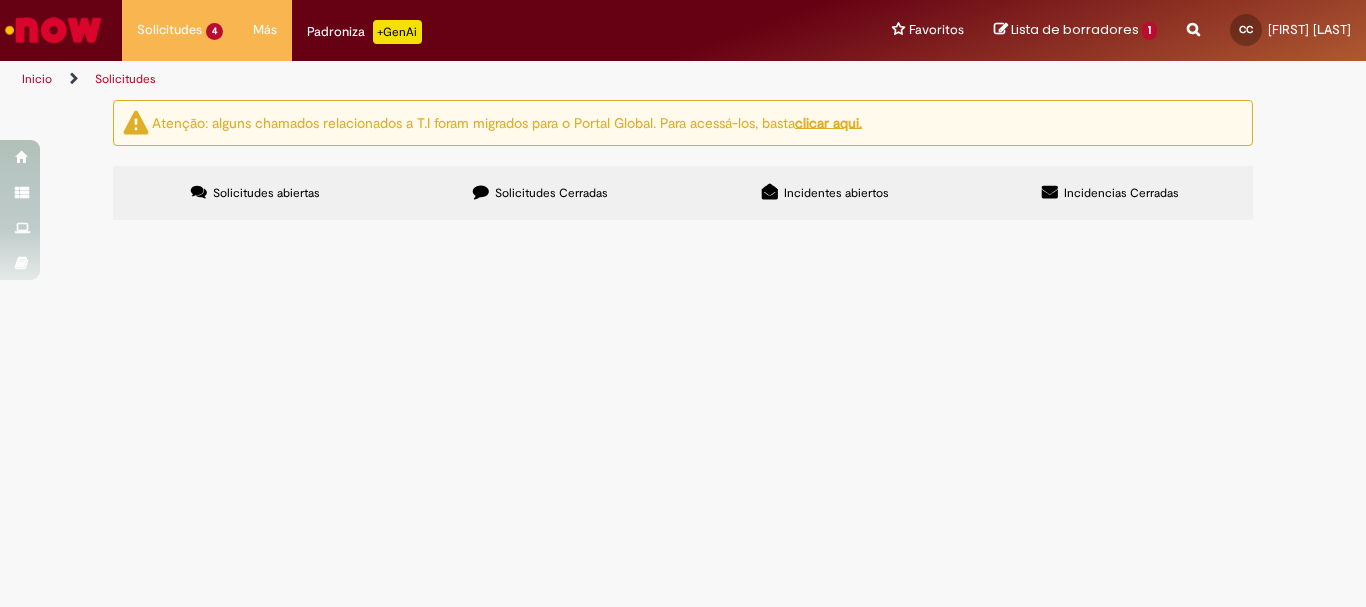 click on "Solicitudes Cerradas" at bounding box center [551, 193] 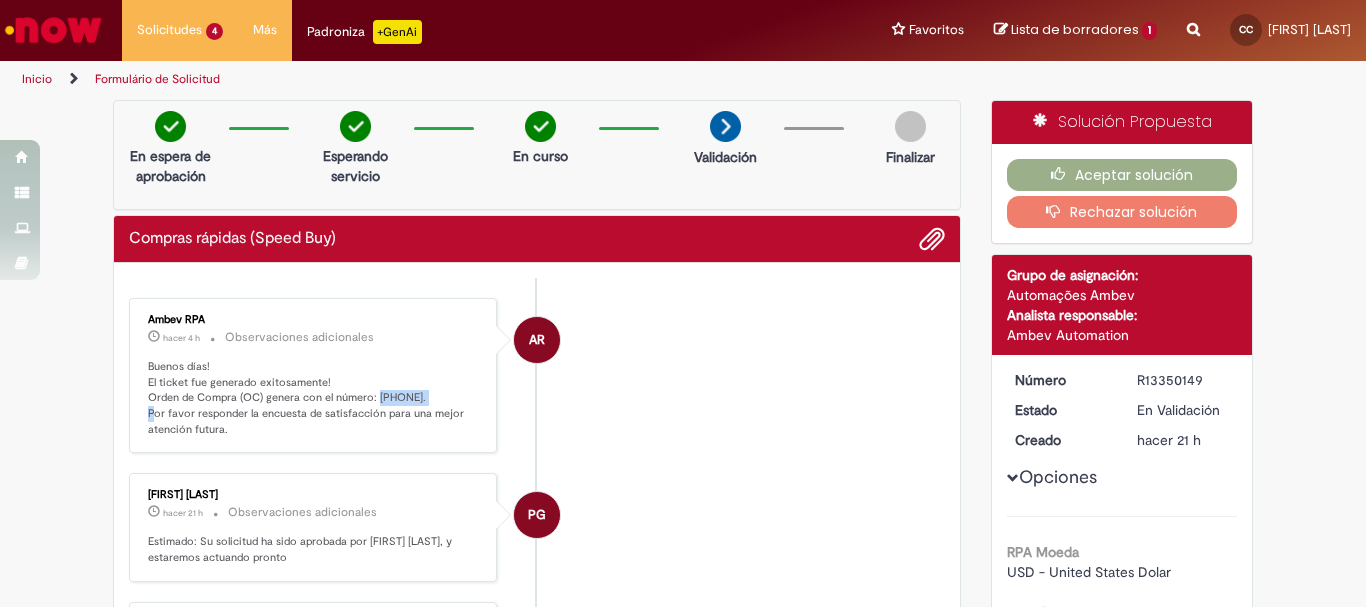 drag, startPoint x: 373, startPoint y: 396, endPoint x: 429, endPoint y: 394, distance: 56.0357 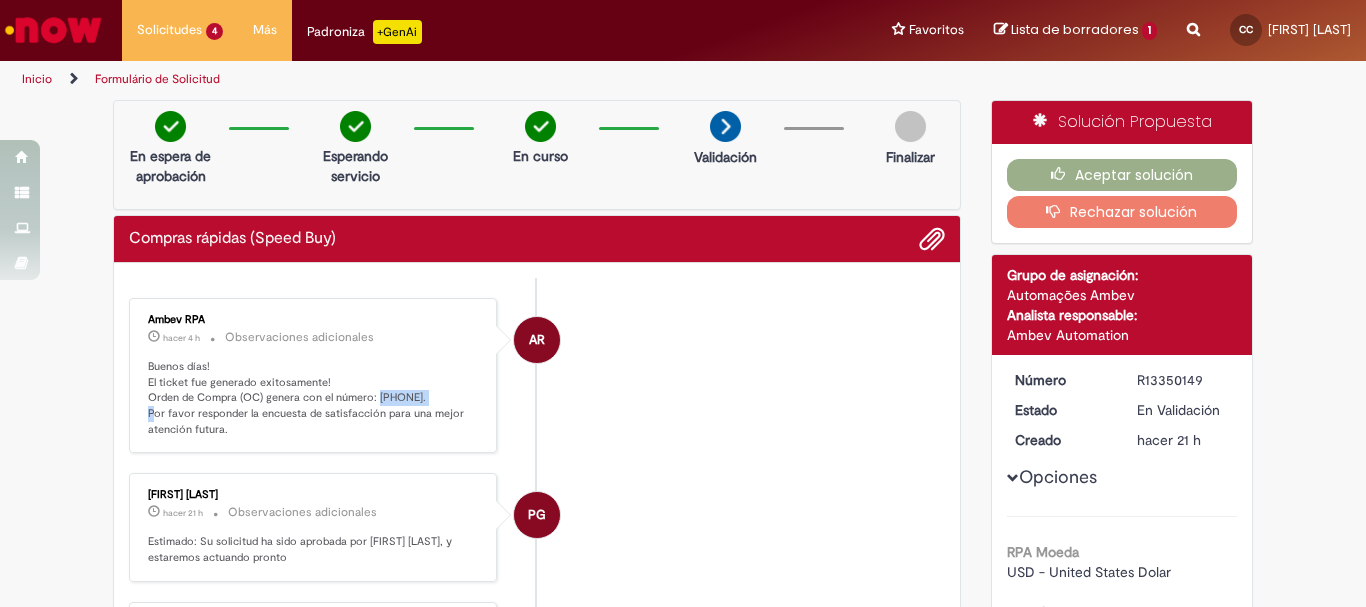 copy on "4522048950" 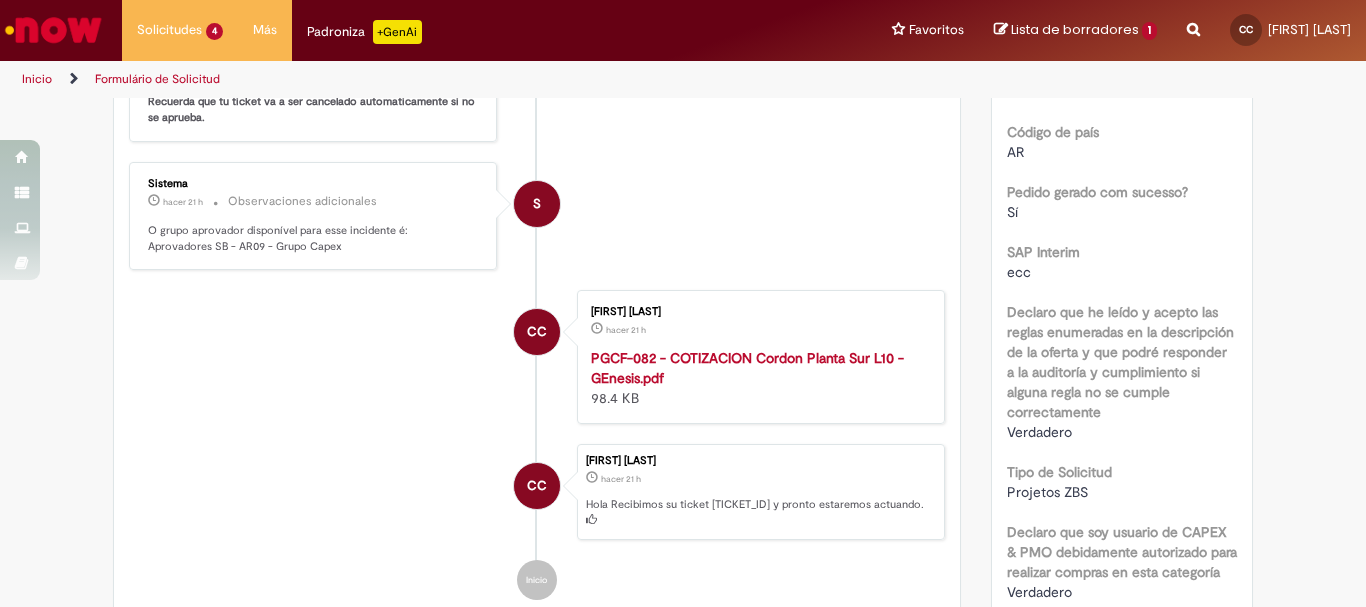 scroll, scrollTop: 700, scrollLeft: 0, axis: vertical 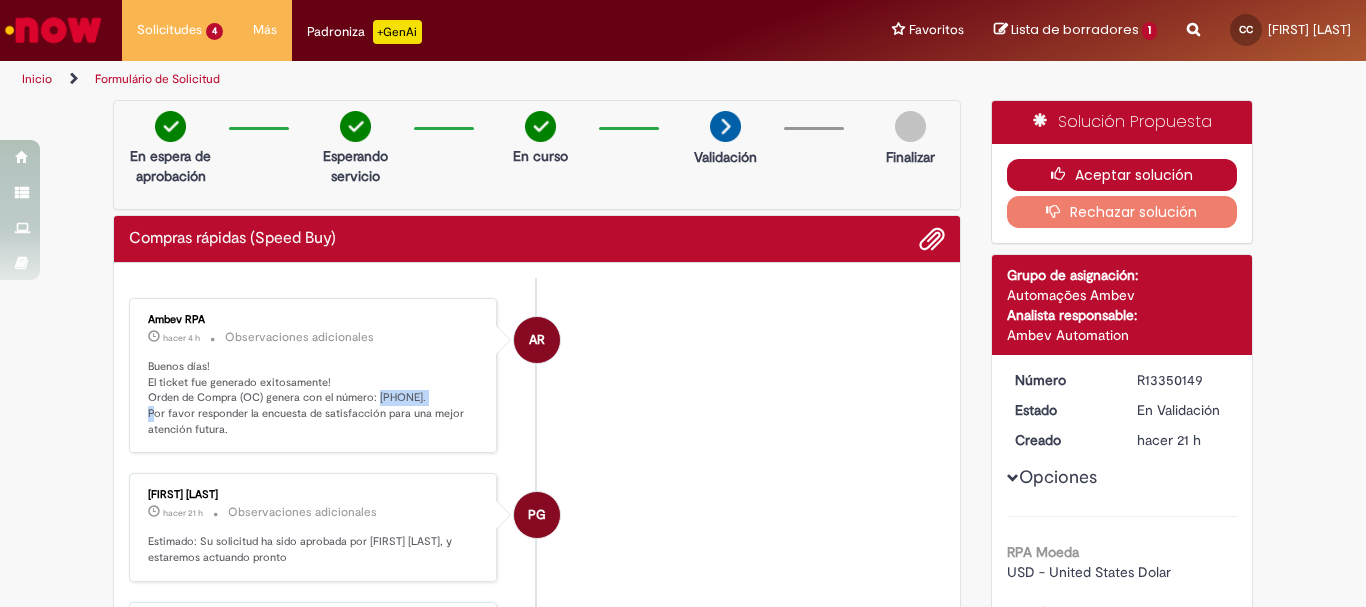 click on "Aceptar solución" at bounding box center (1122, 175) 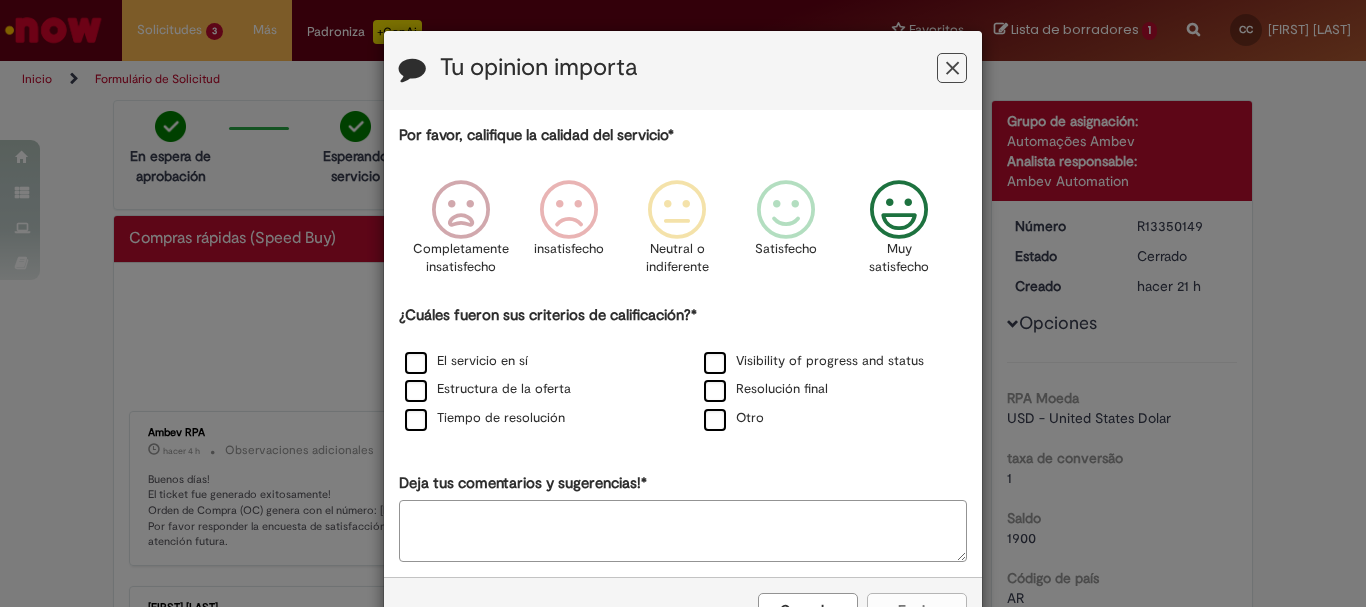 click at bounding box center [899, 210] 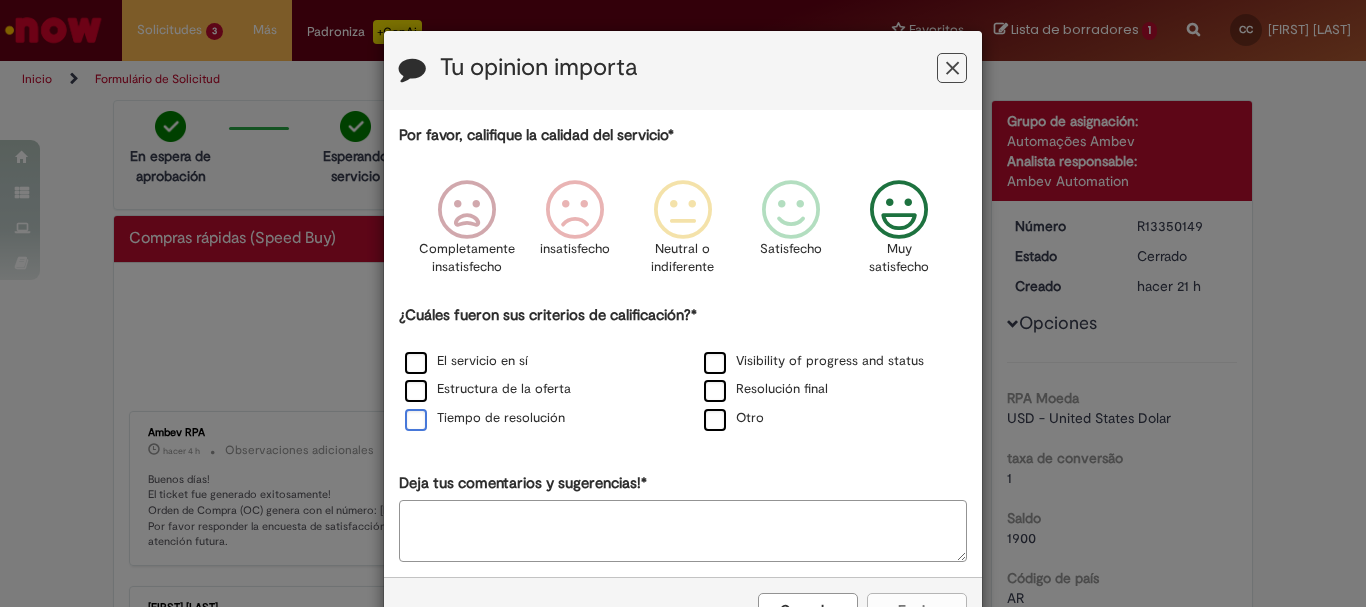 click on "Tiempo de resolución" at bounding box center (485, 418) 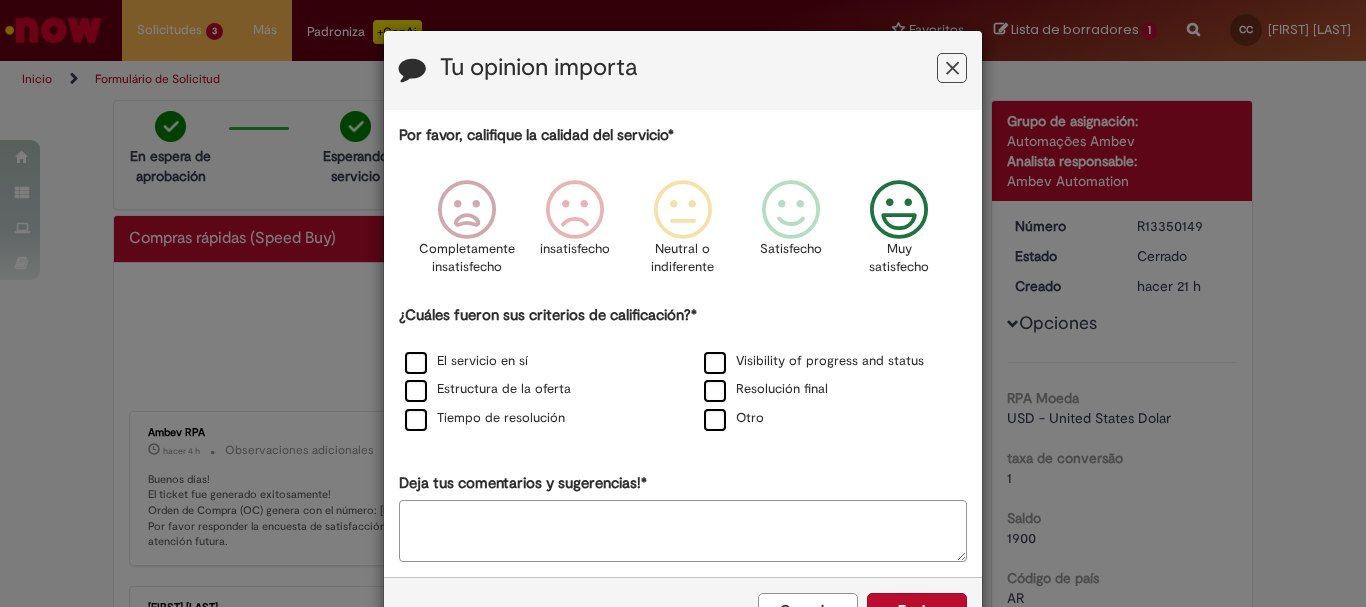 scroll, scrollTop: 66, scrollLeft: 0, axis: vertical 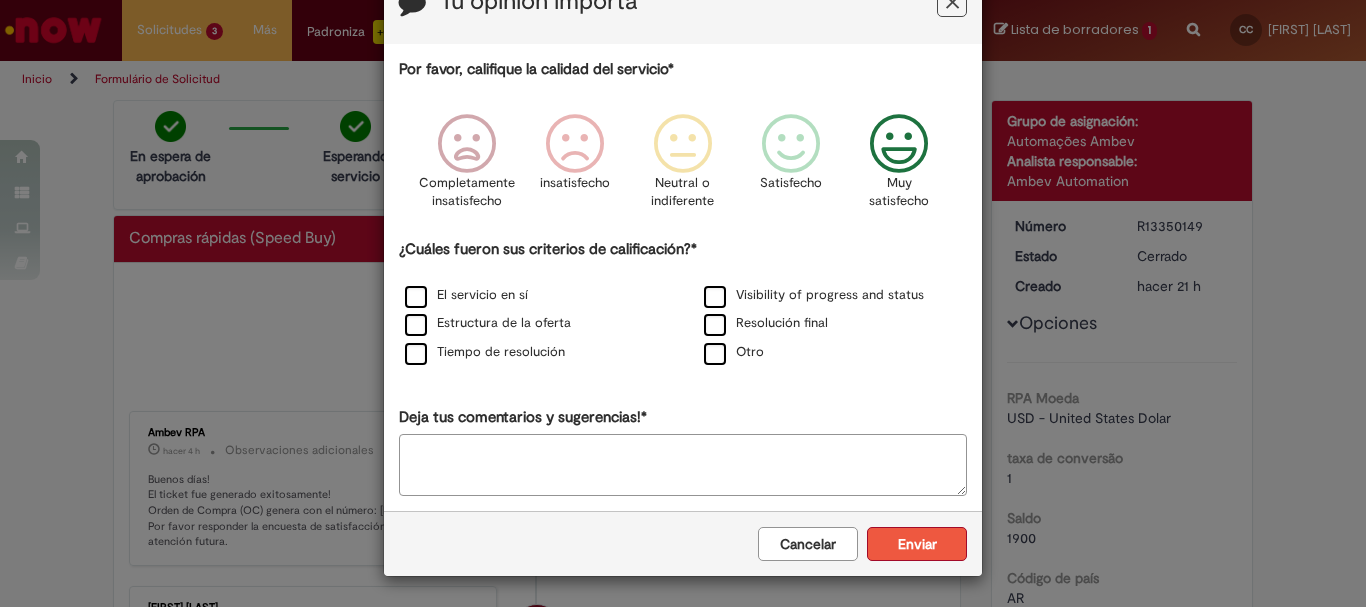click on "Enviar" at bounding box center (917, 544) 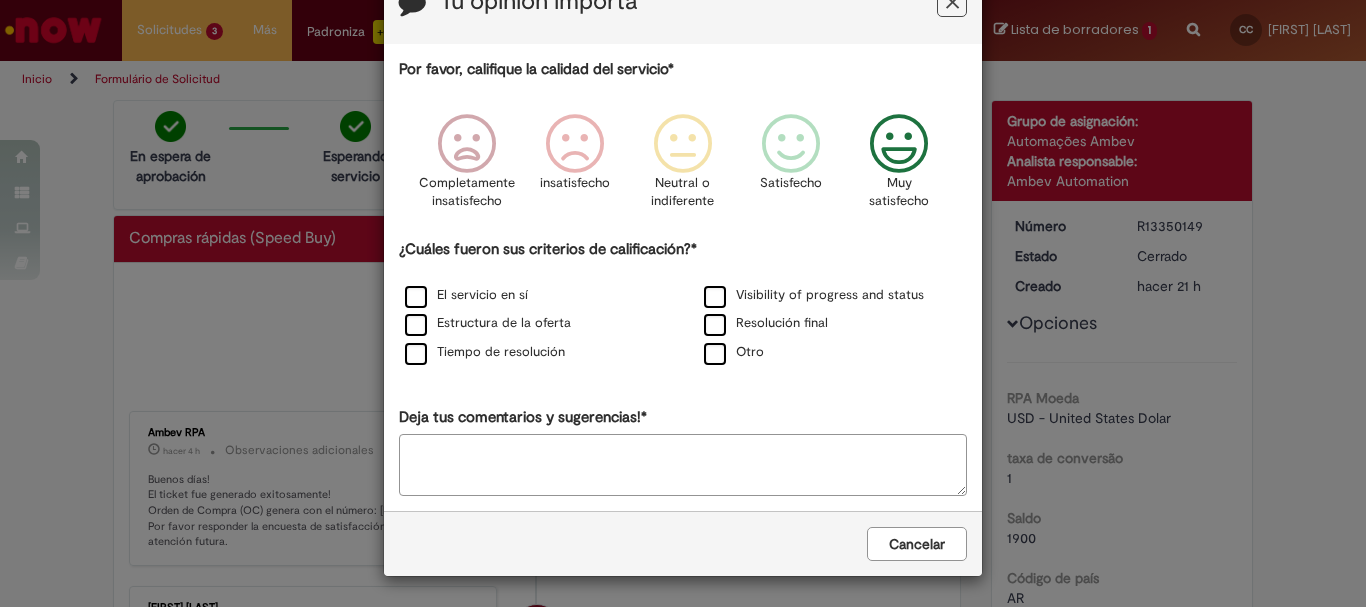 scroll, scrollTop: 0, scrollLeft: 0, axis: both 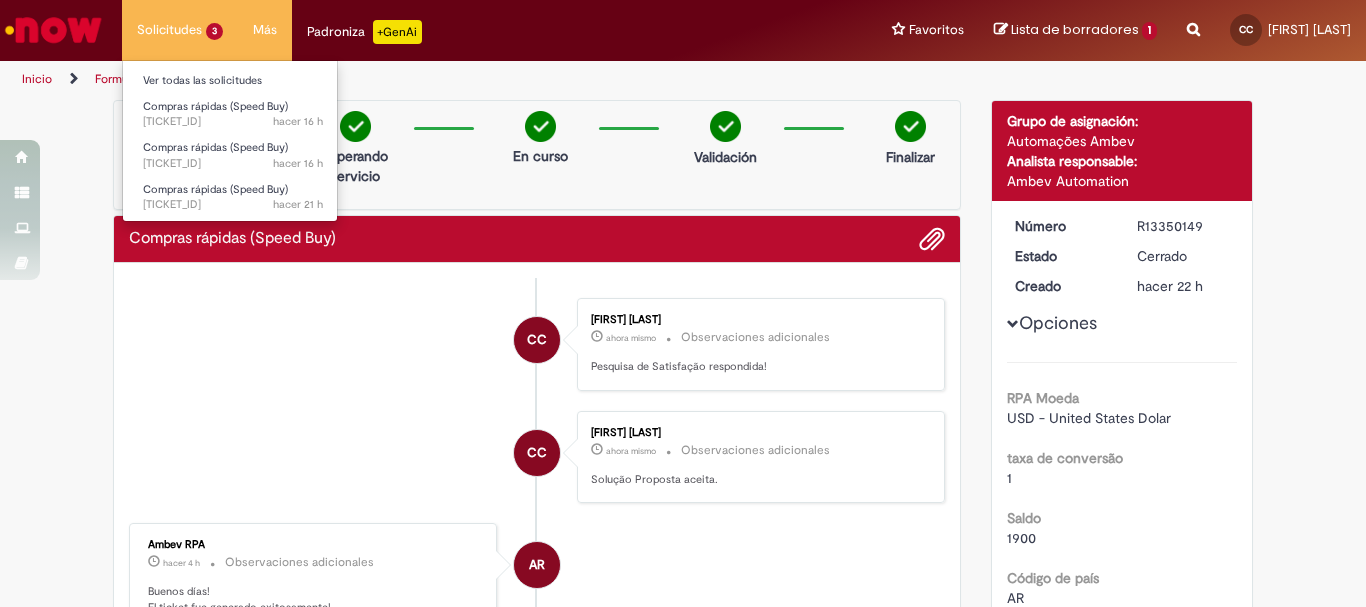 click on "Solicitudes   3
Ver todas las solicitudes
Compras rápidas (Speed Buy)
hacer 16 h hacer 16 horas  R13352338
Compras rápidas (Speed Buy)
hacer 16 h hacer 16 horas  R13352304
Compras rápidas (Speed Buy)
hacer 21 h hacer 21 horas  R13350175" at bounding box center [180, 30] 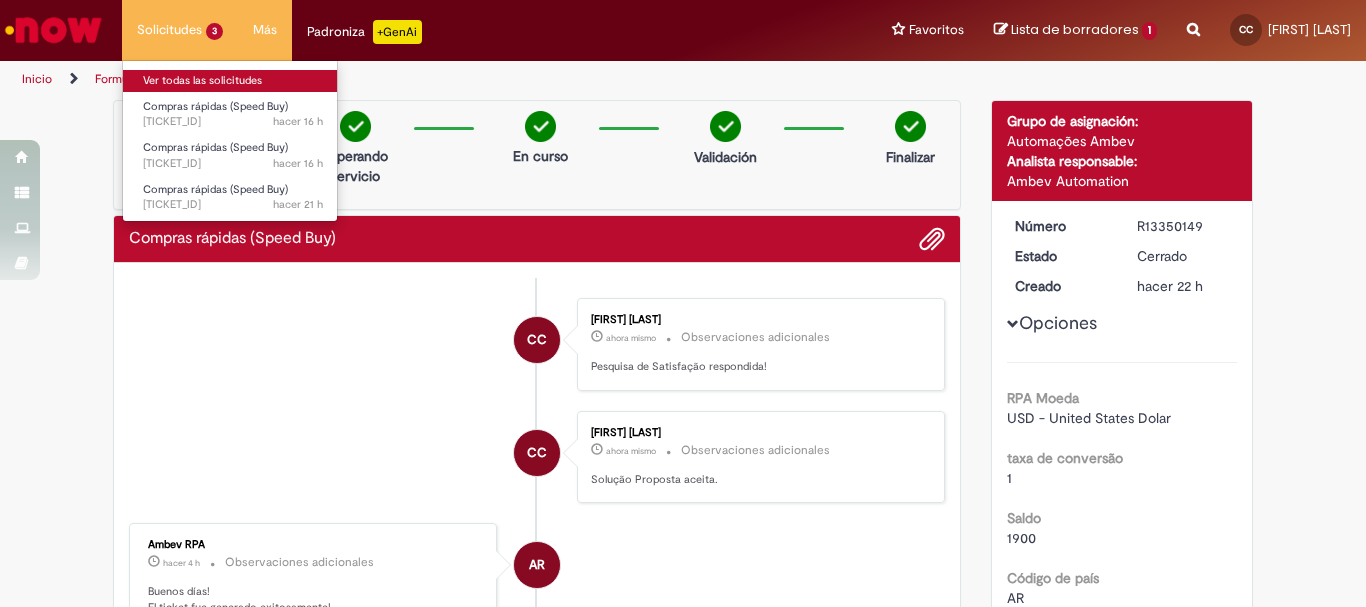 click on "Ver todas las solicitudes" at bounding box center (233, 81) 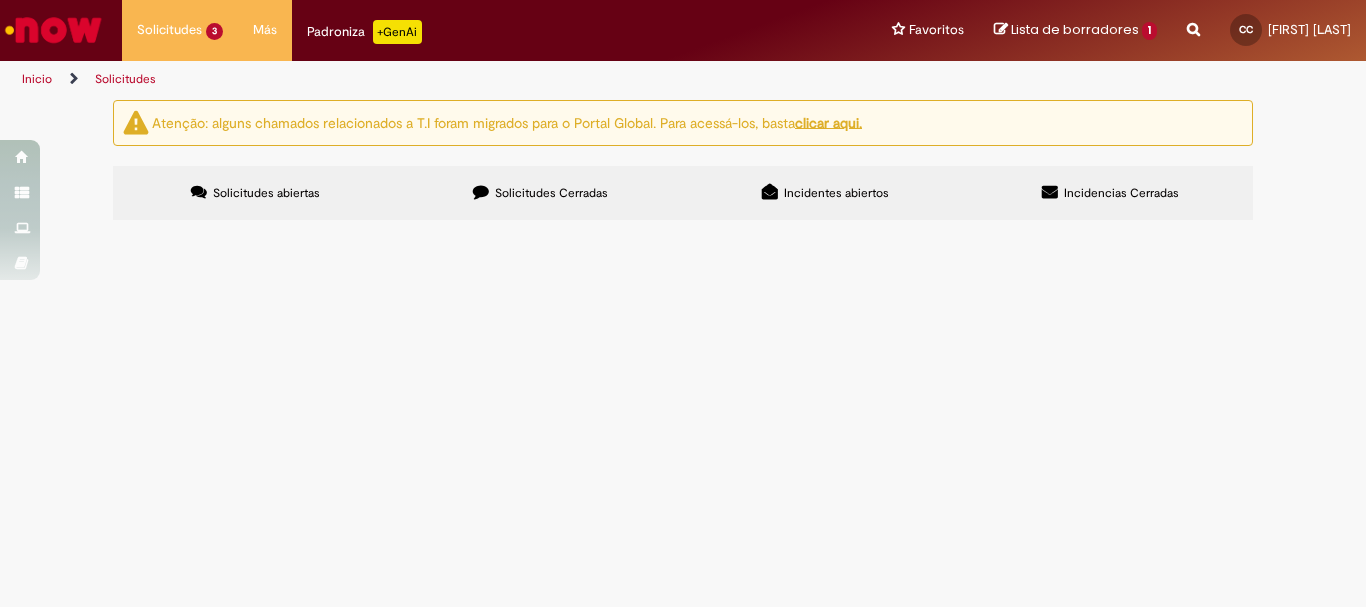 click on "Provisión spare parts" at bounding box center [0, 0] 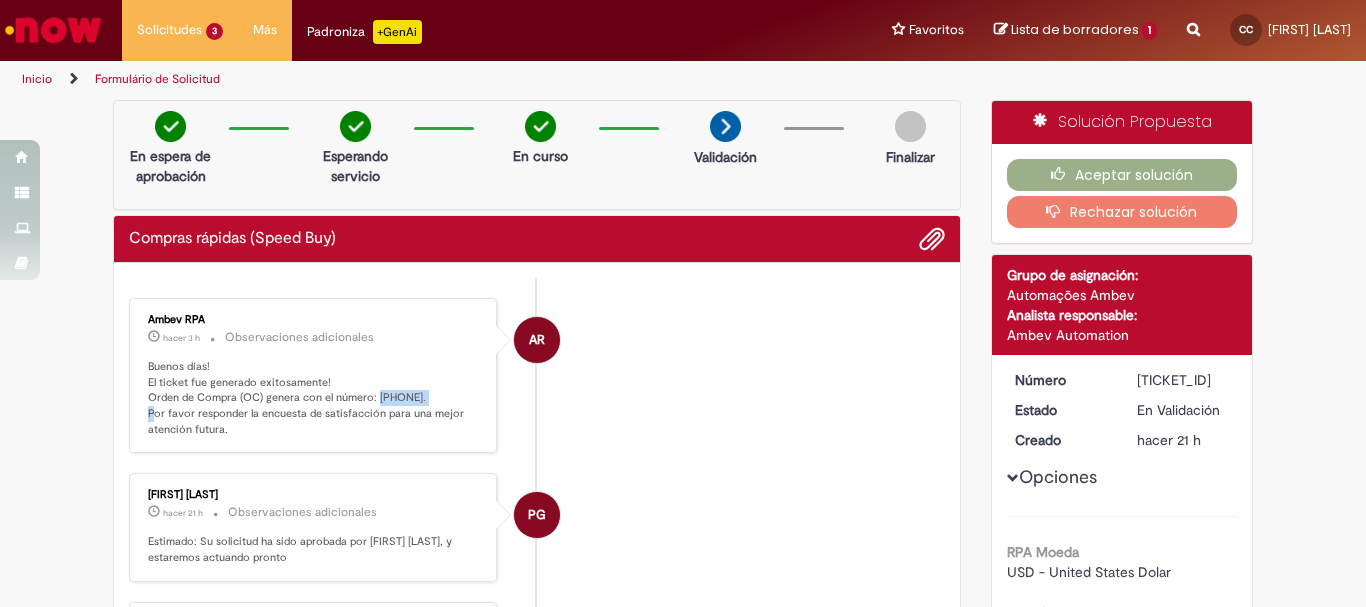 drag, startPoint x: 372, startPoint y: 396, endPoint x: 432, endPoint y: 396, distance: 60 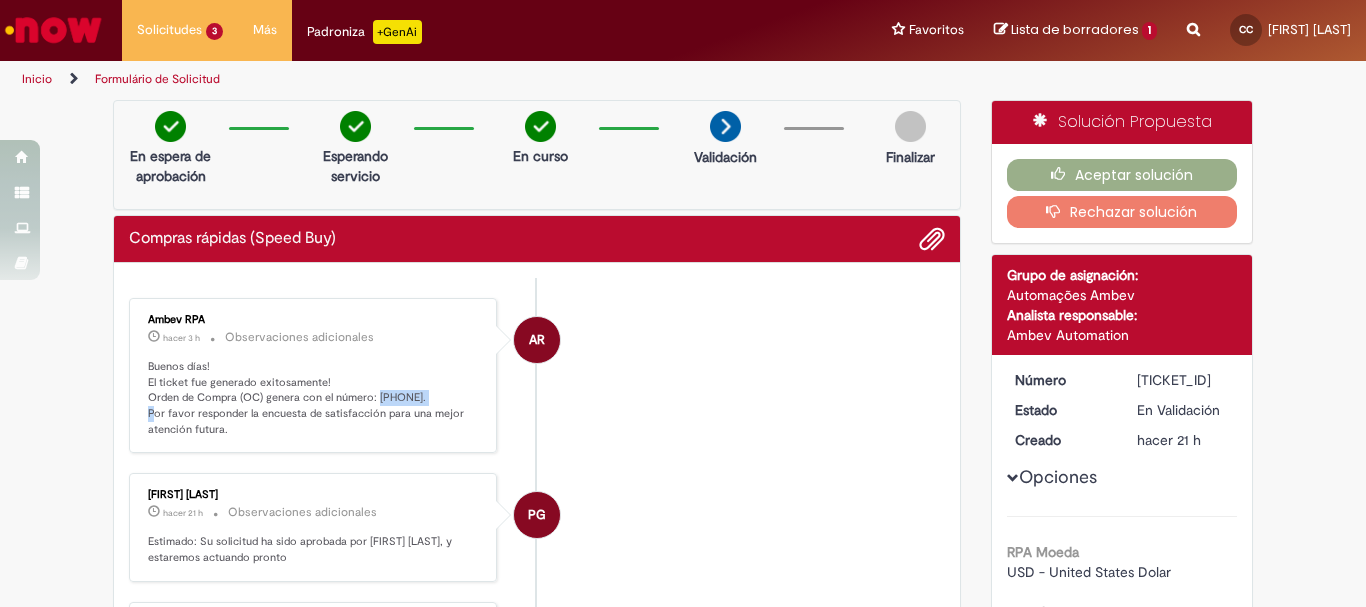 copy on "4522049004" 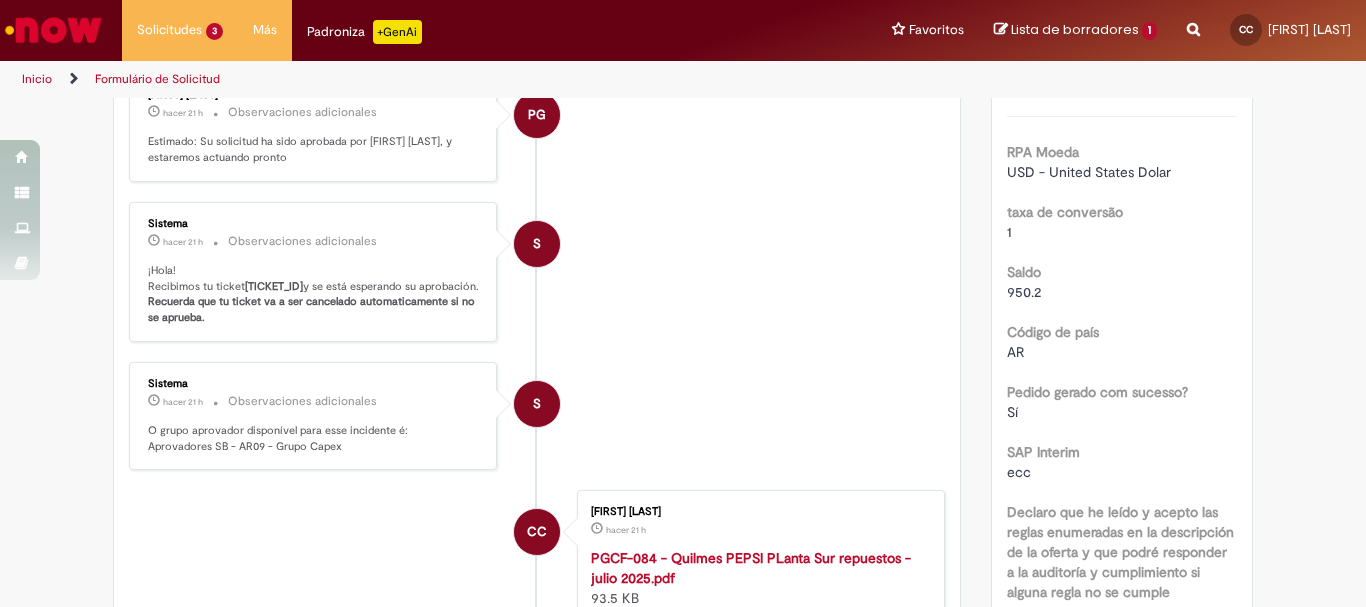 scroll, scrollTop: 500, scrollLeft: 0, axis: vertical 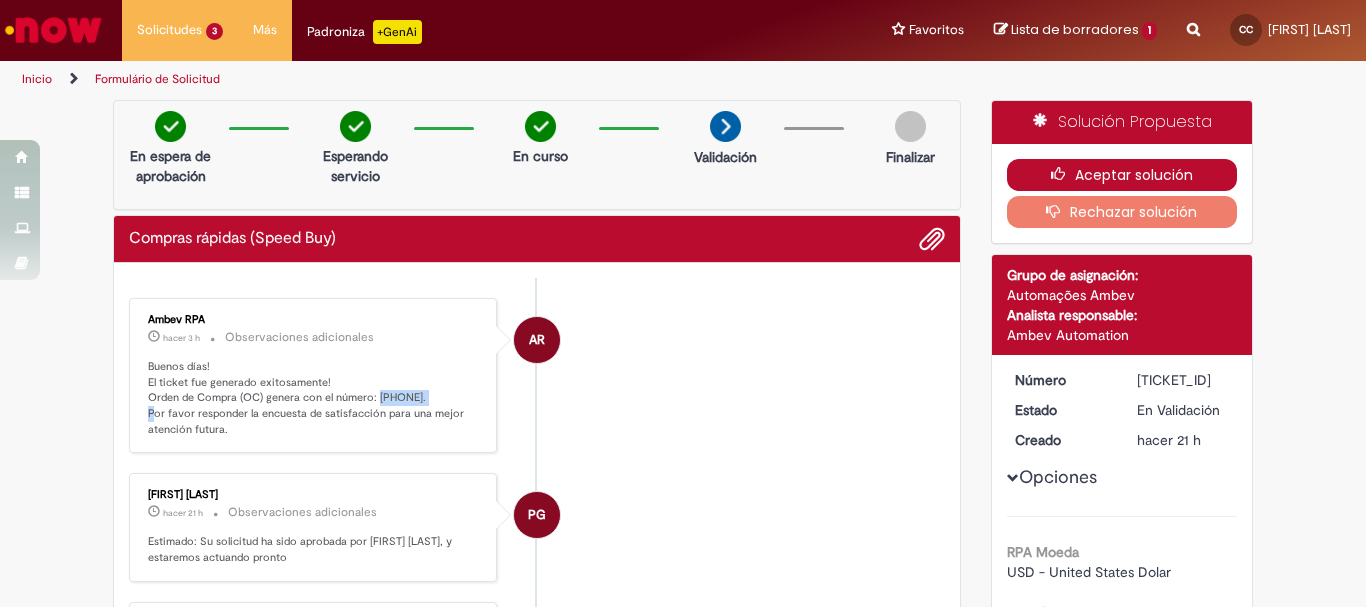 click on "Aceptar solución" at bounding box center (1122, 175) 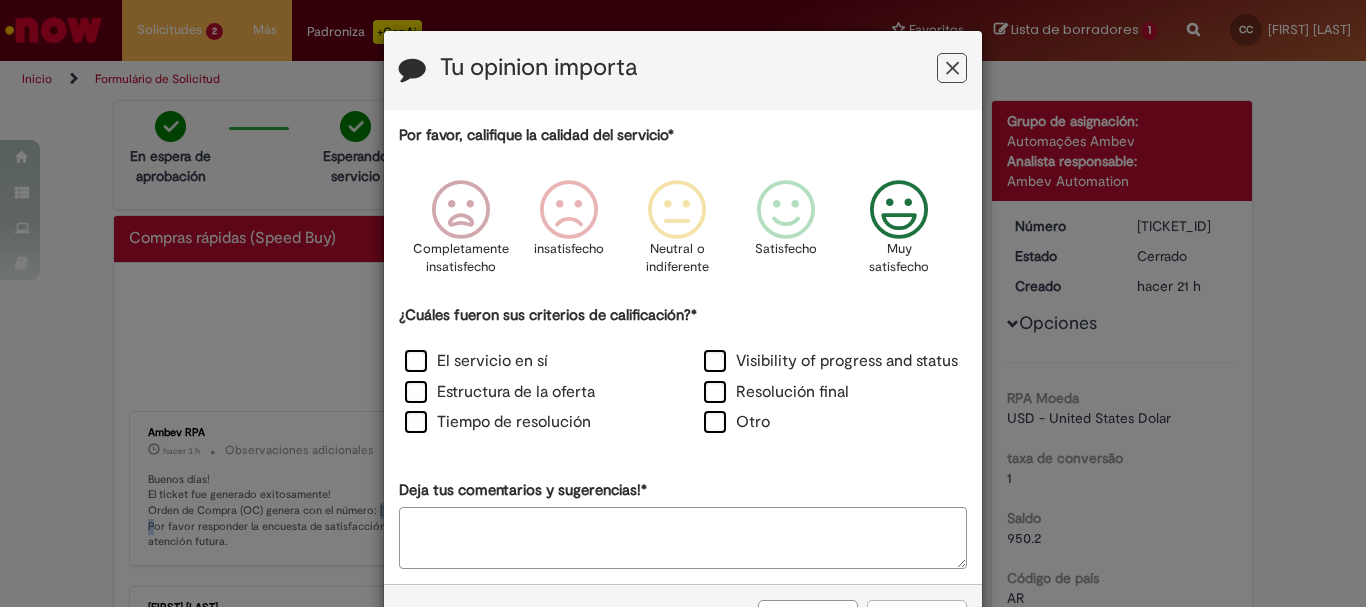 click at bounding box center [899, 210] 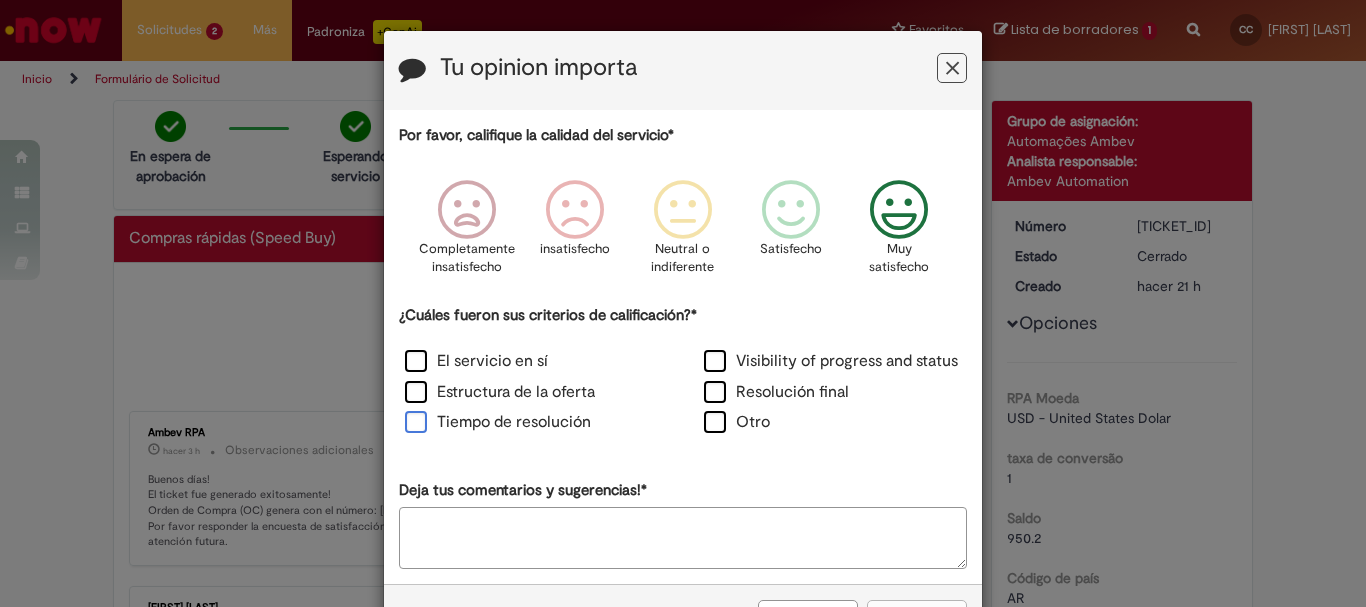 click on "Tiempo de resolución" at bounding box center (498, 422) 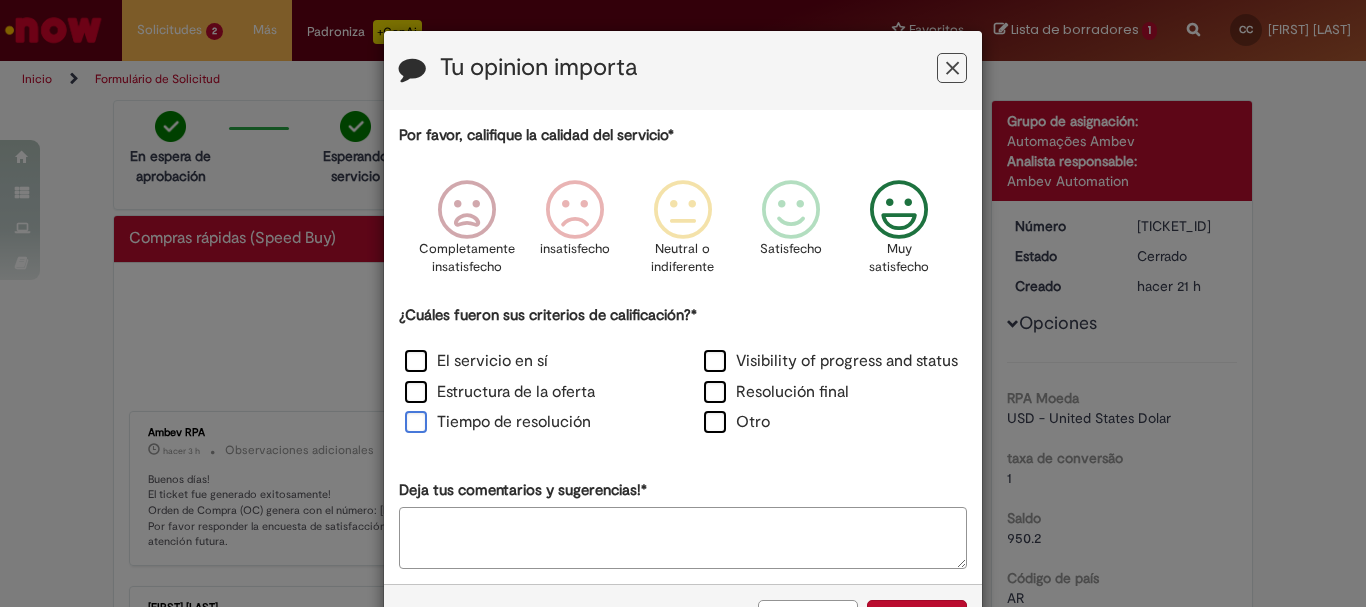 scroll, scrollTop: 73, scrollLeft: 0, axis: vertical 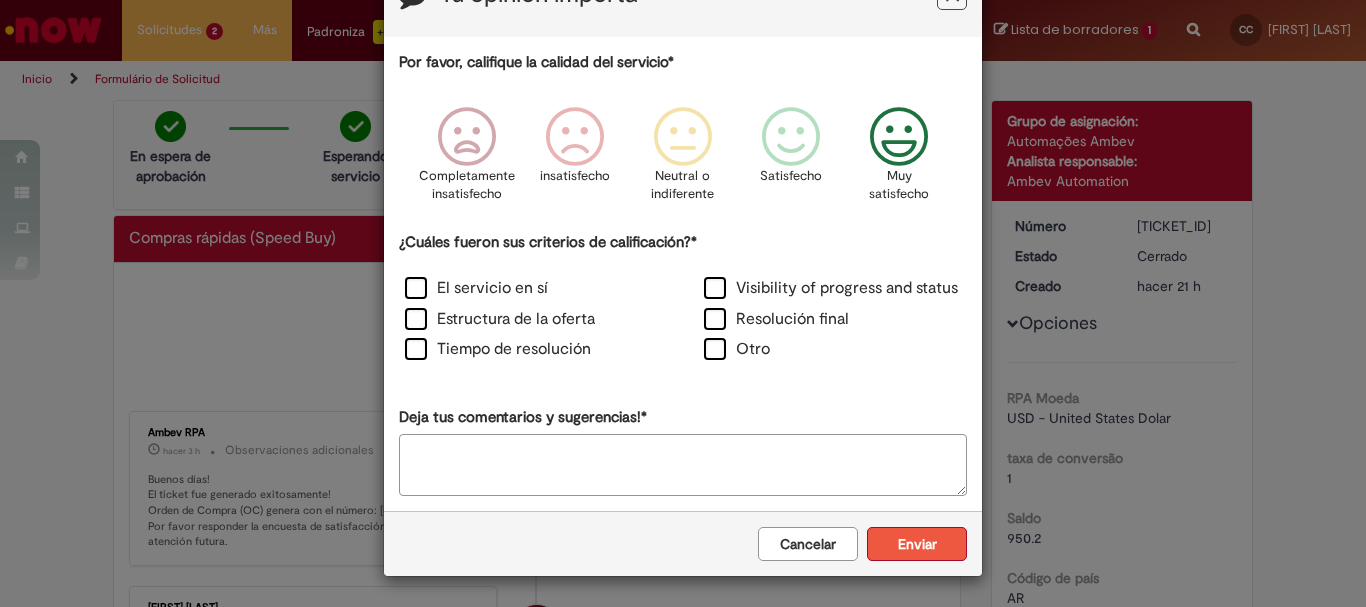 click on "Enviar" at bounding box center [917, 544] 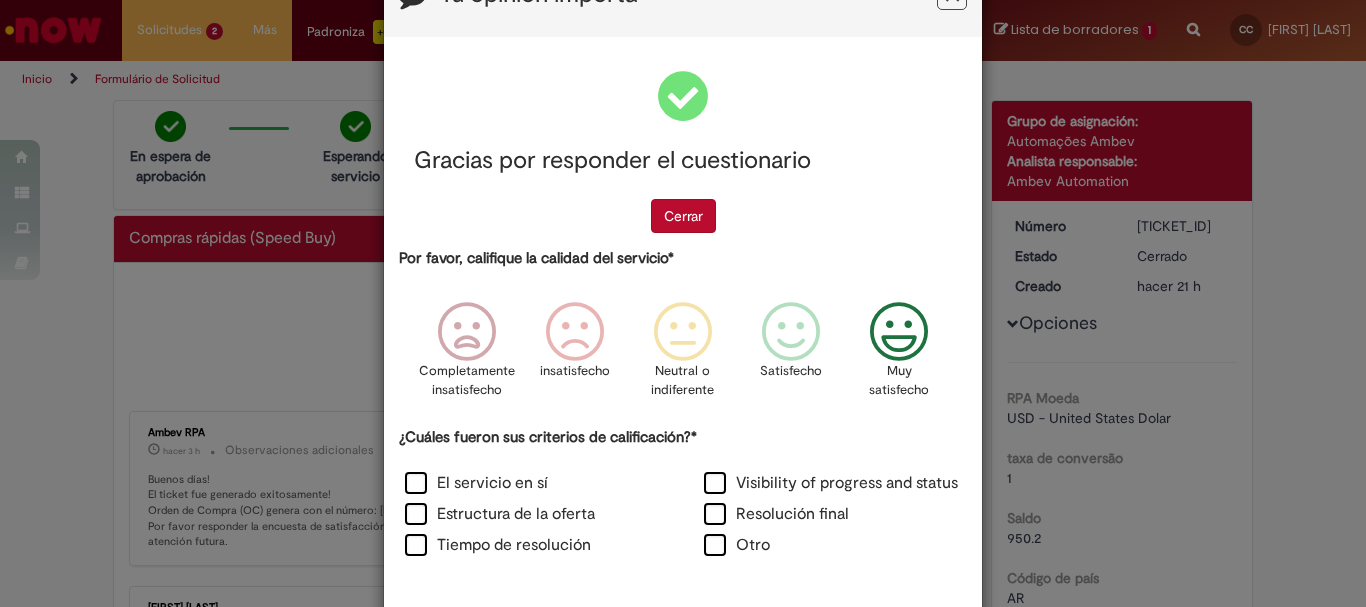 scroll, scrollTop: 0, scrollLeft: 0, axis: both 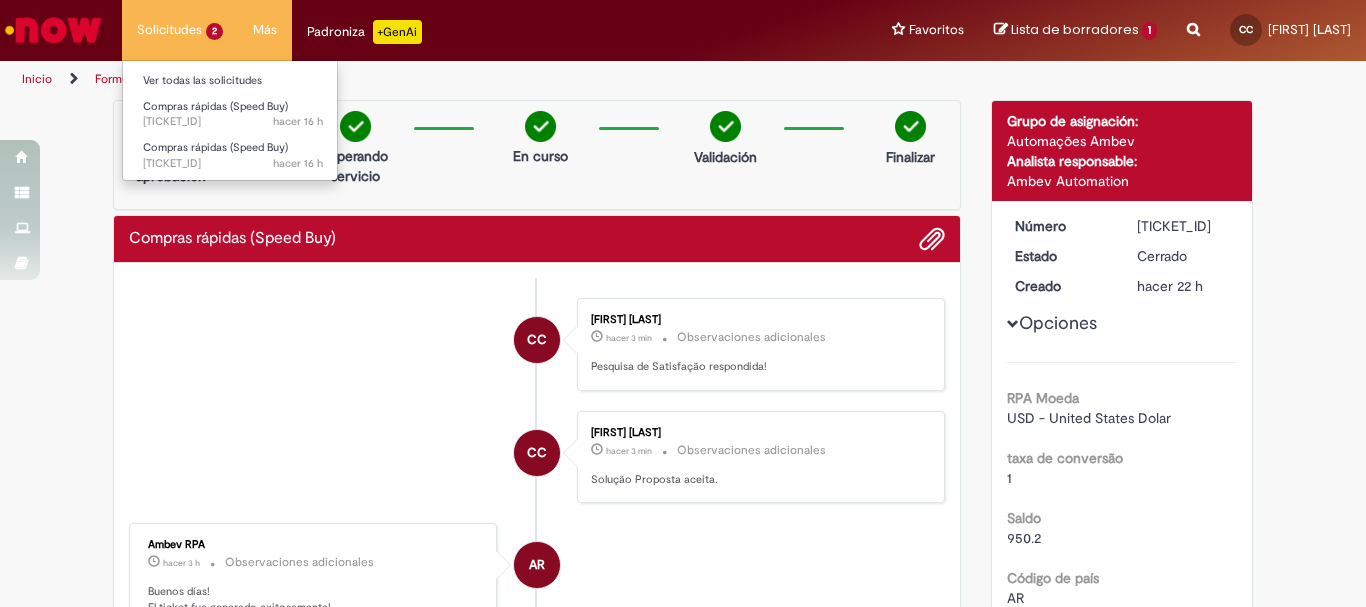 click on "Solicitudes   2
Ver todas las solicitudes
Compras rápidas (Speed Buy)
hacer 16 h hacer 16 horas  R13352338
Compras rápidas (Speed Buy)
hacer 16 h hacer 16 horas  R13352304" at bounding box center (180, 30) 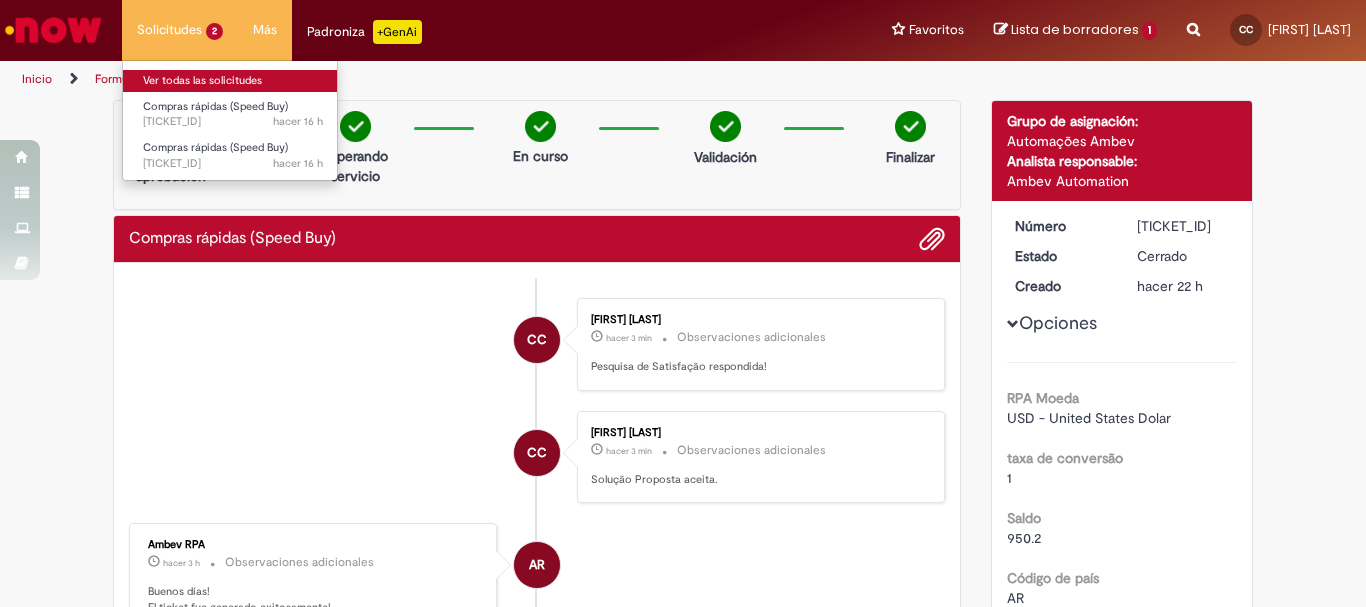 click on "Ver todas las solicitudes" at bounding box center [233, 81] 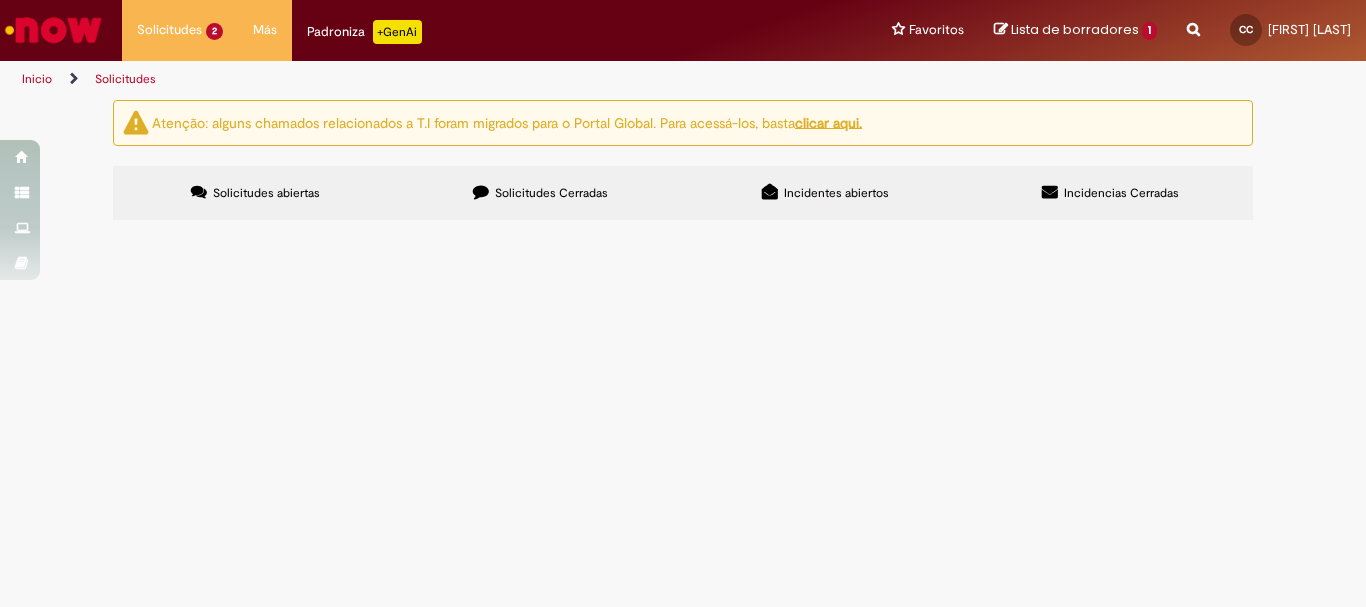 click on "Horas HSMA Junio/Julio (CARTON)" at bounding box center (0, 0) 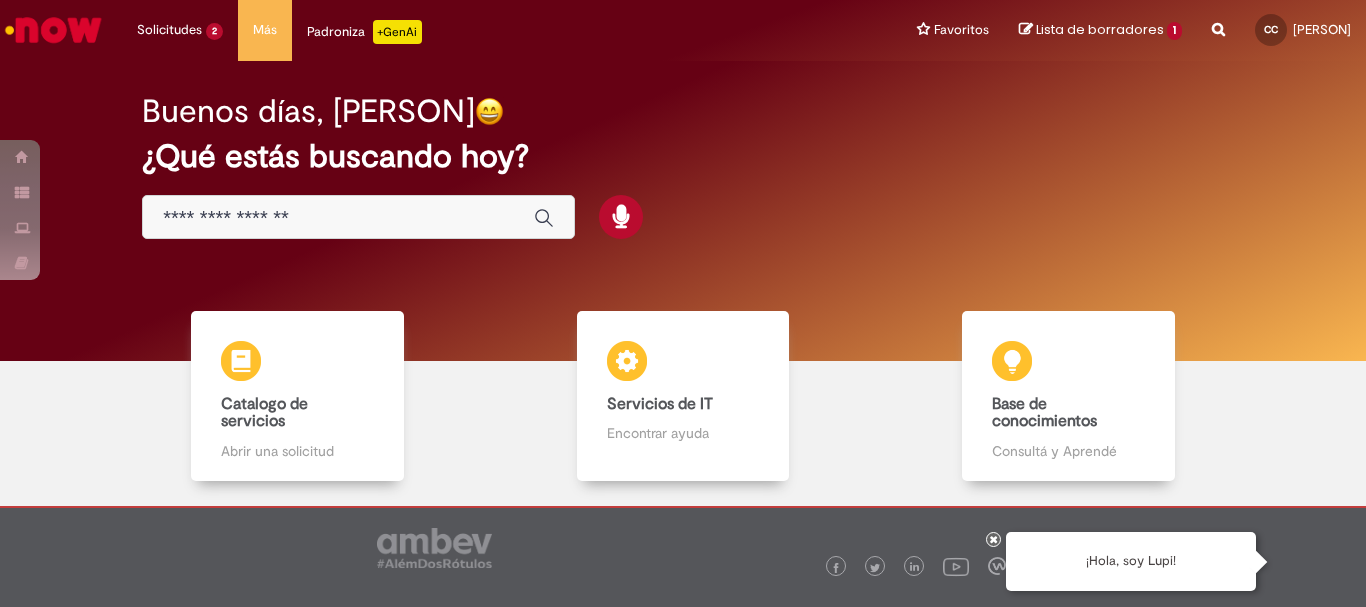 scroll, scrollTop: 0, scrollLeft: 0, axis: both 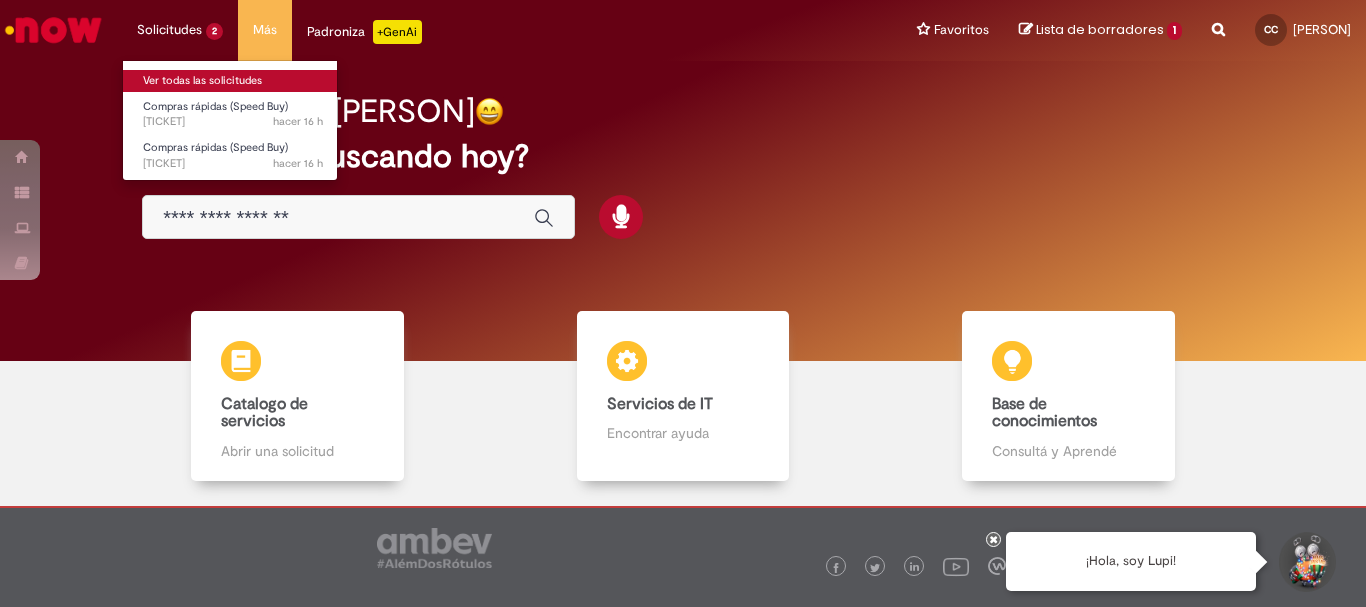click on "Ver todas las solicitudes" at bounding box center [233, 81] 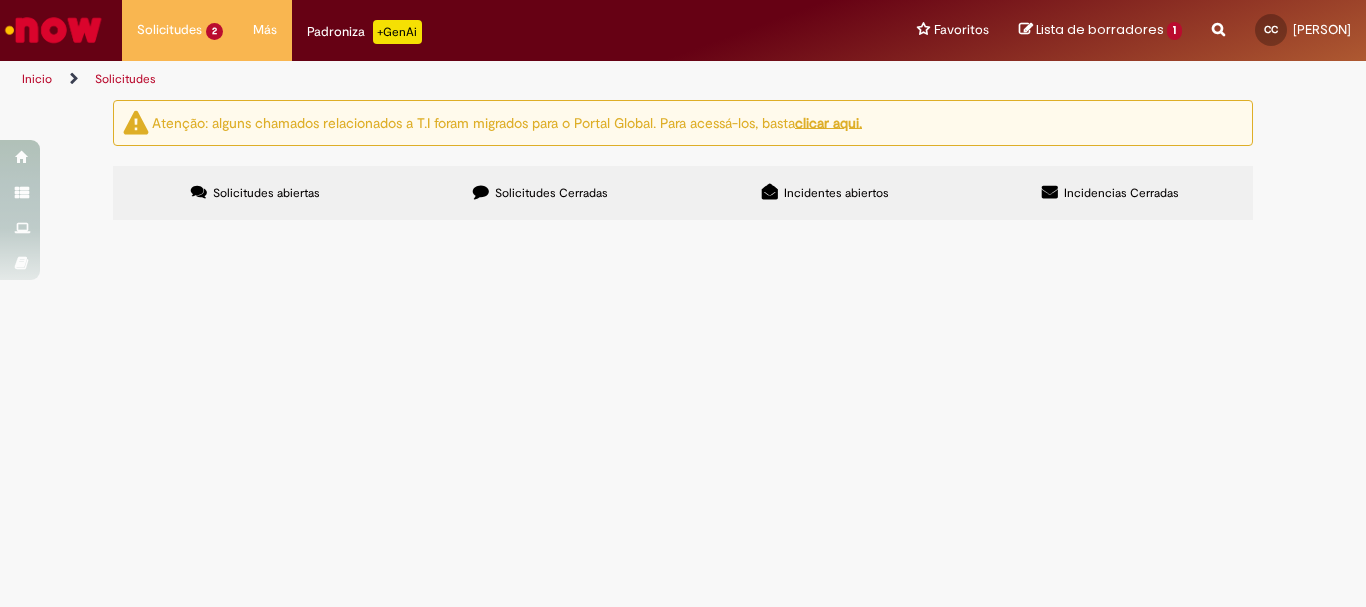 click on "Compras rápidas (Speed Buy)" at bounding box center (0, 0) 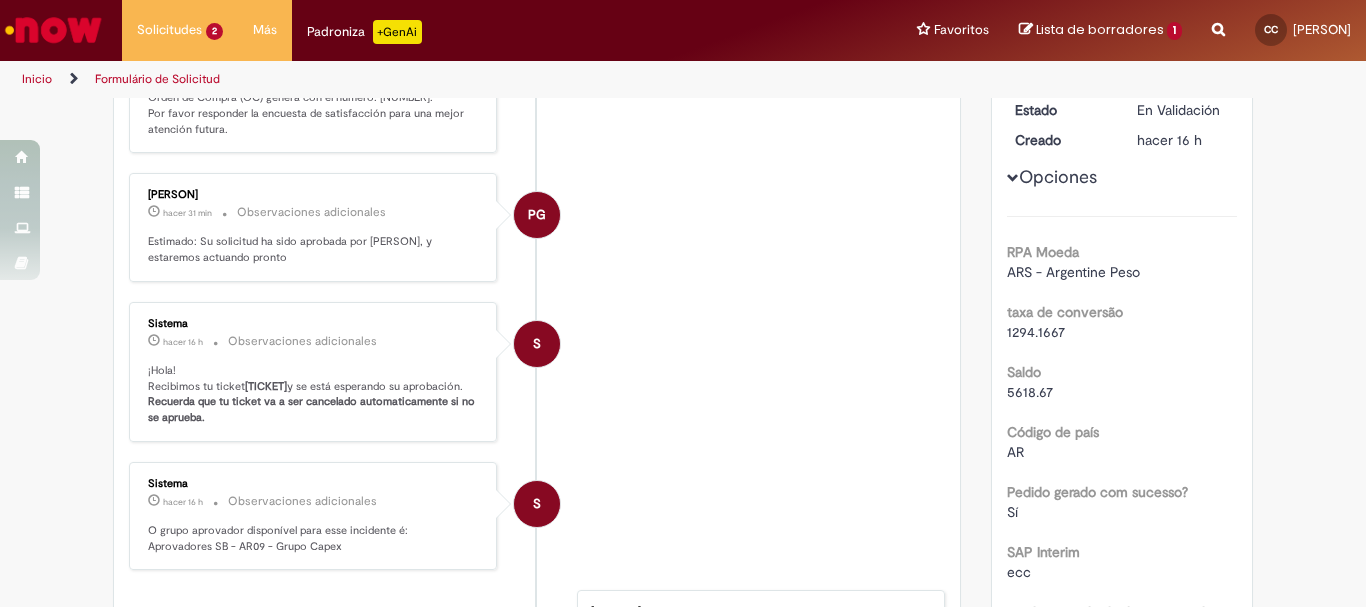 scroll, scrollTop: 100, scrollLeft: 0, axis: vertical 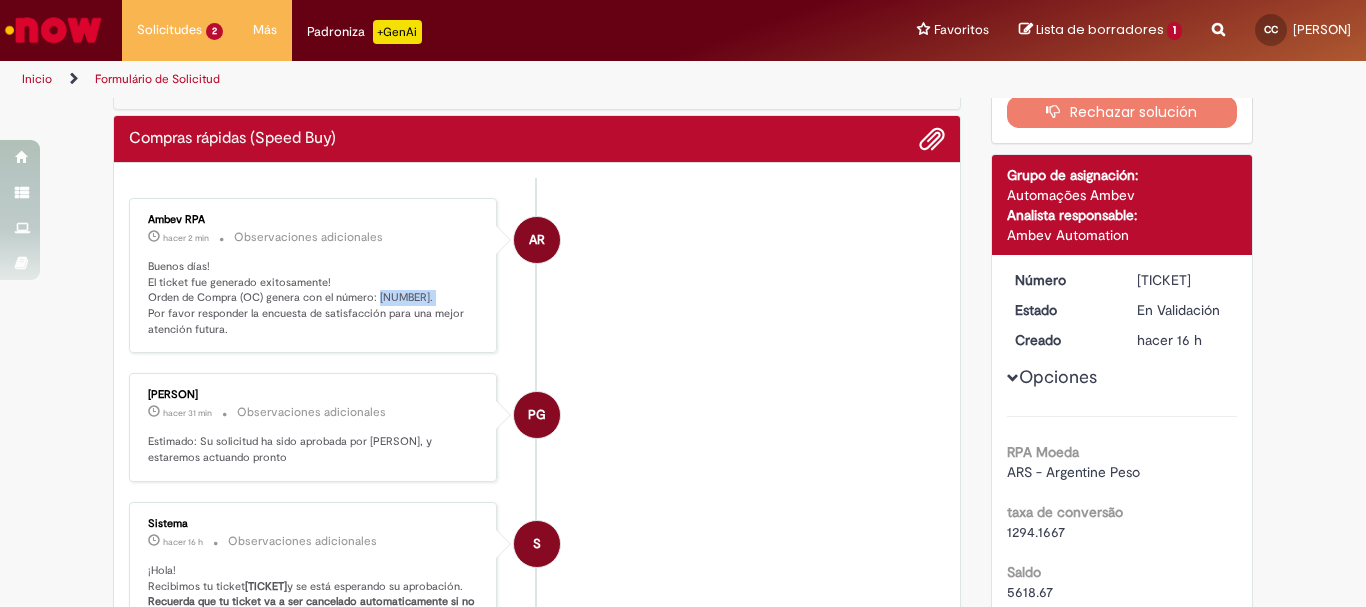 drag, startPoint x: 371, startPoint y: 296, endPoint x: 432, endPoint y: 298, distance: 61.03278 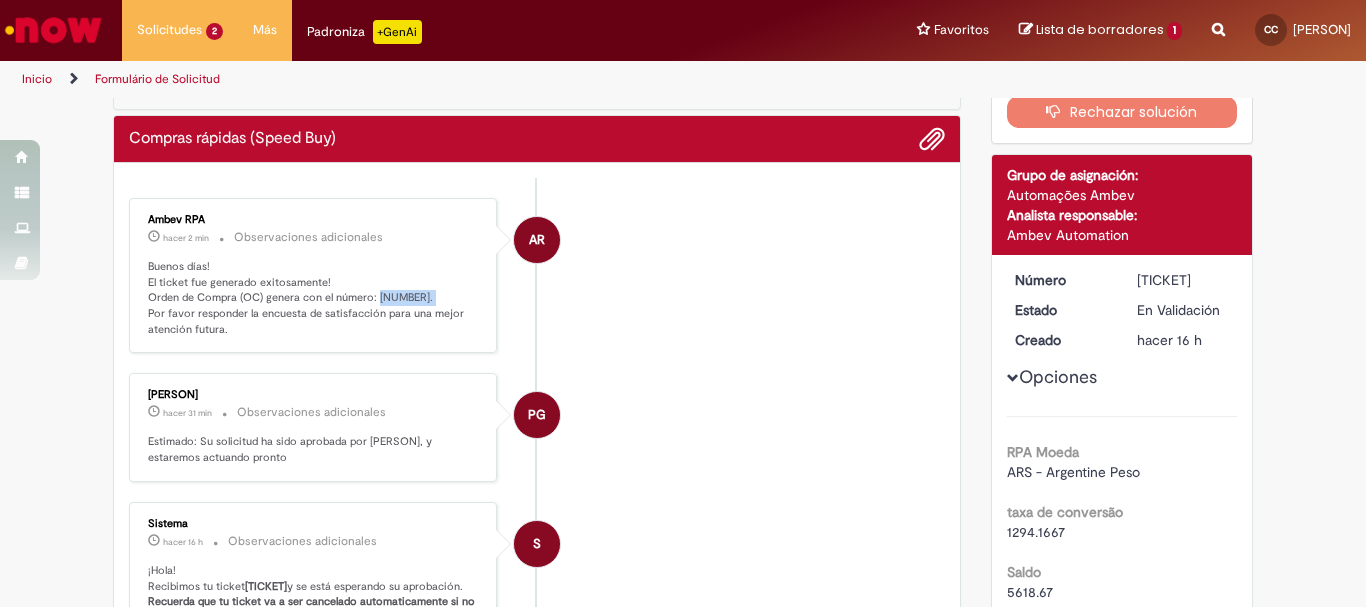 copy on "[NUMBER]" 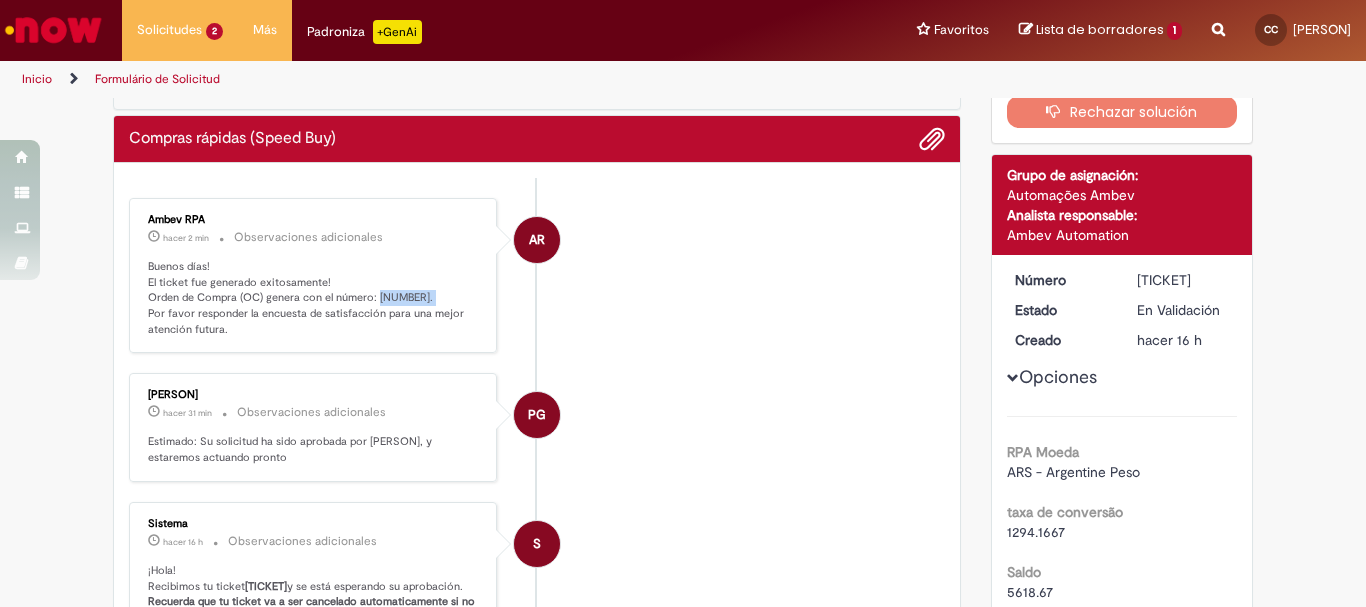 scroll, scrollTop: 0, scrollLeft: 0, axis: both 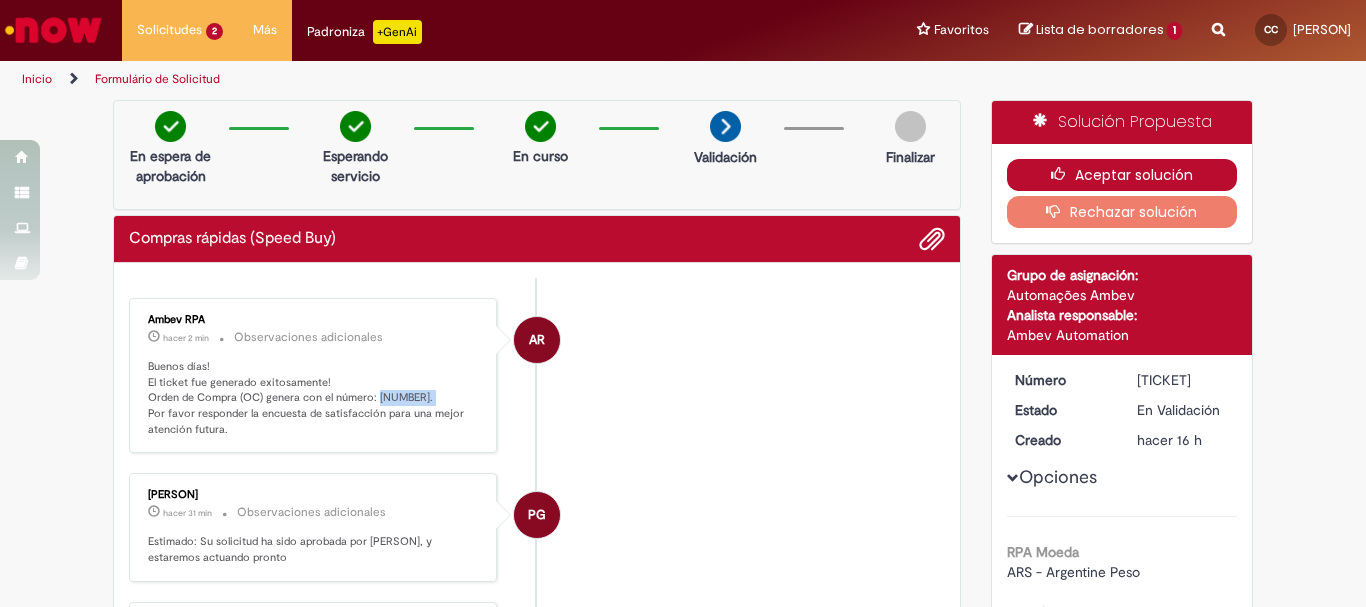 click on "Aceptar solución" at bounding box center (1122, 175) 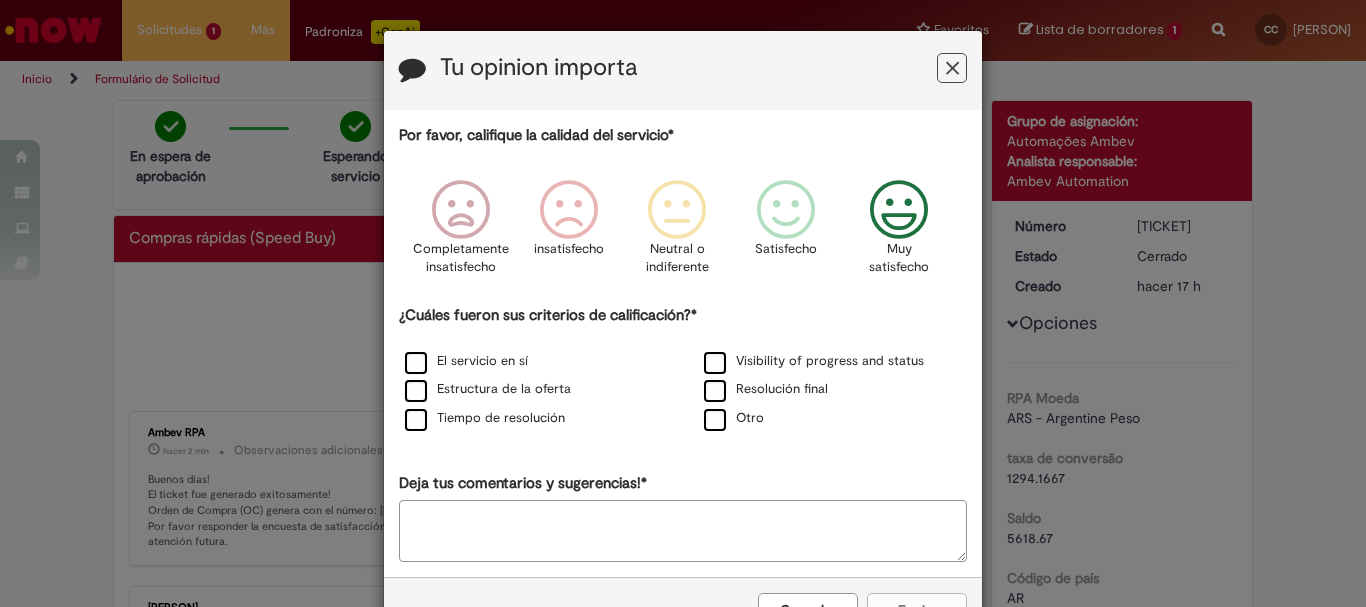 click at bounding box center (899, 210) 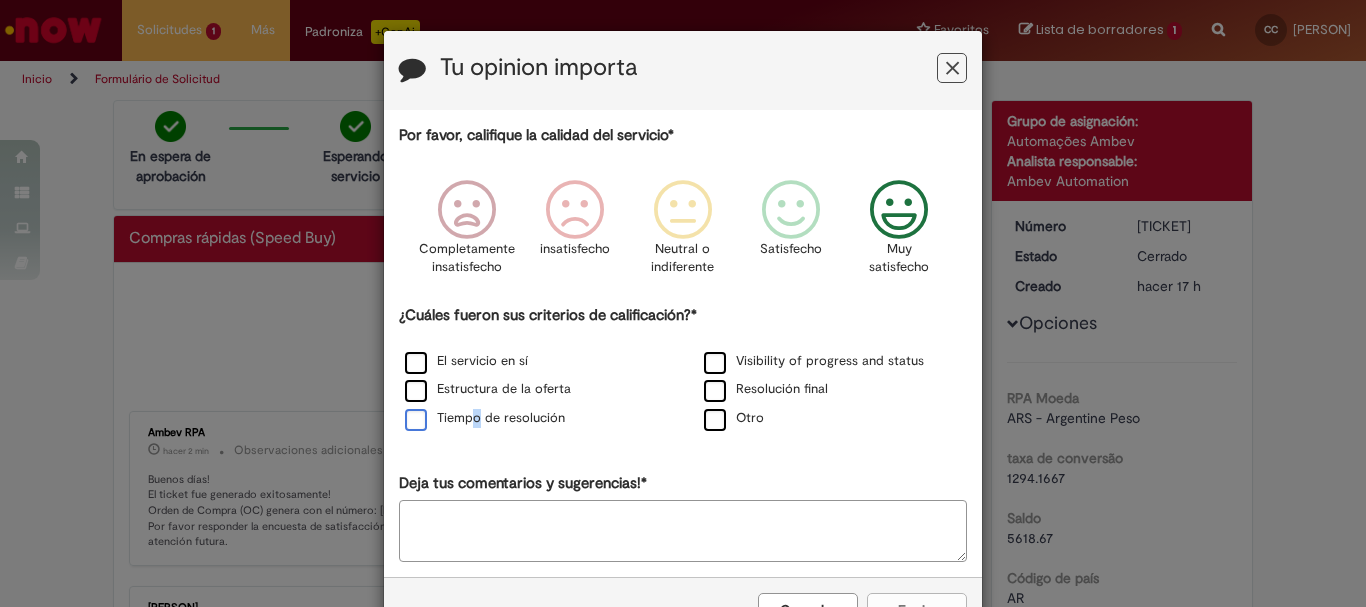 click on "Tiempo de resolución" at bounding box center (485, 418) 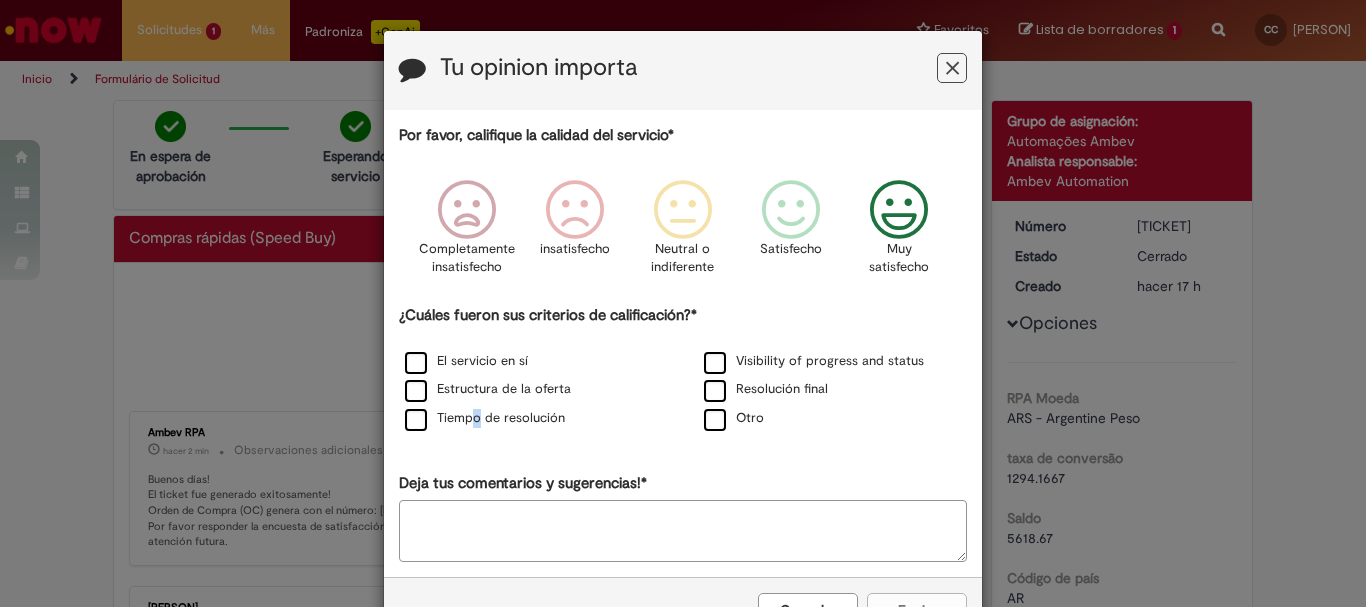 scroll, scrollTop: 68, scrollLeft: 0, axis: vertical 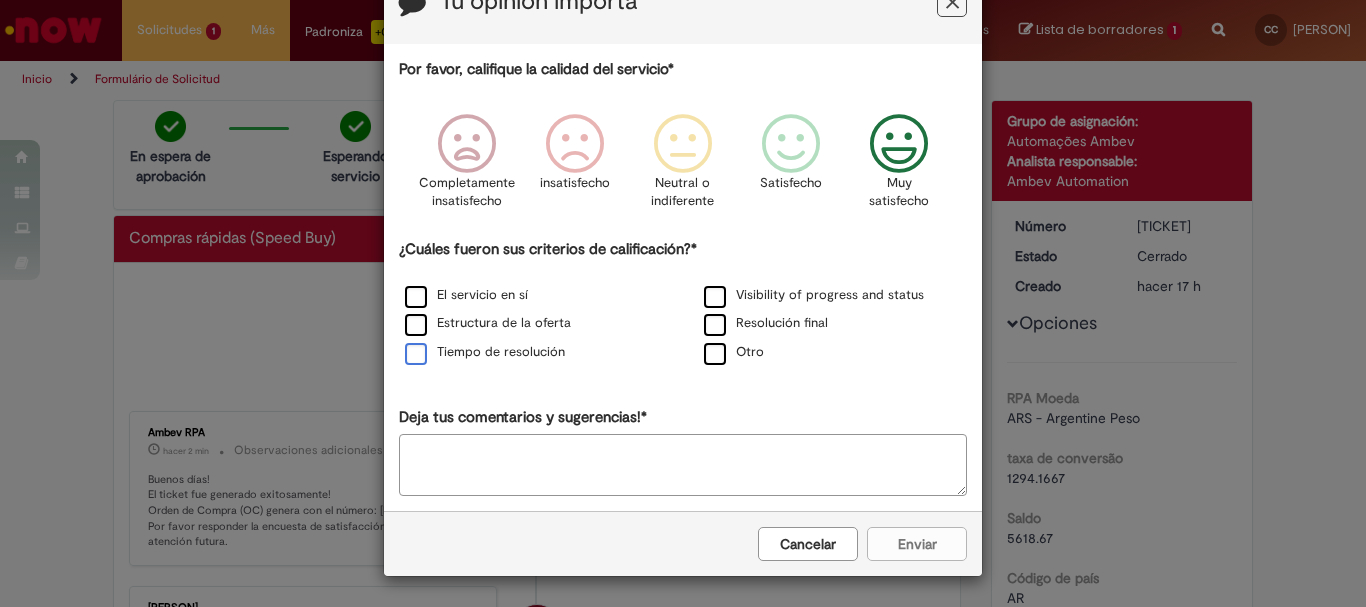 click on "Tiempo de resolución" at bounding box center (485, 352) 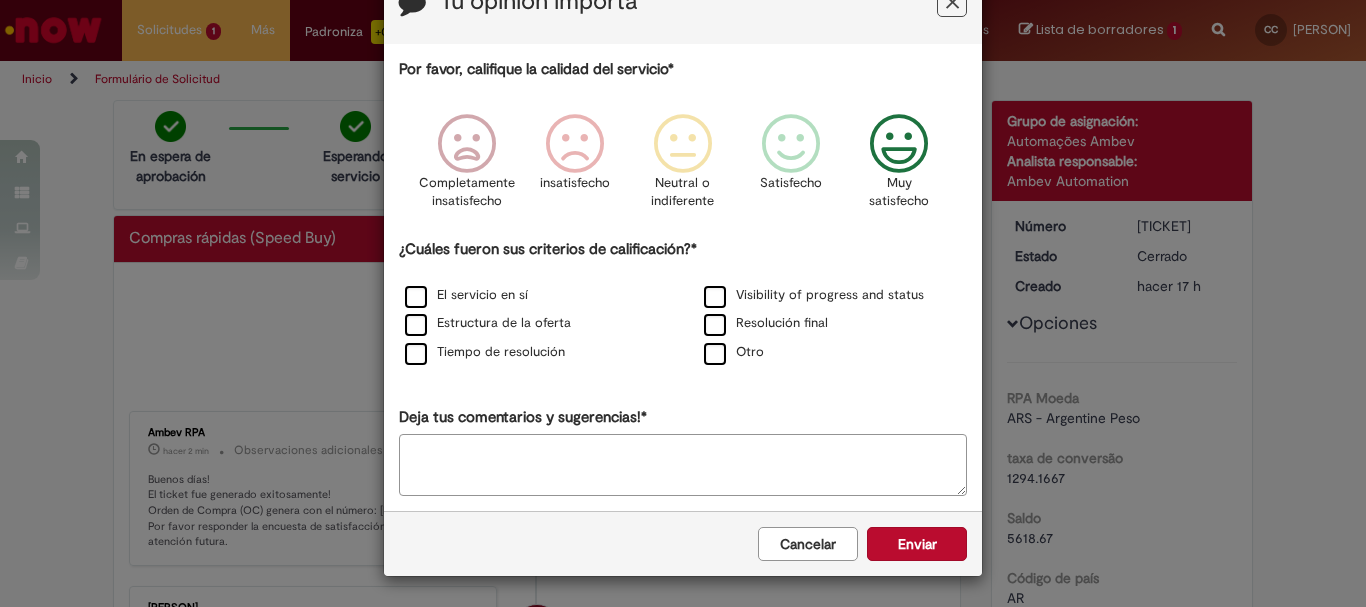 scroll, scrollTop: 66, scrollLeft: 0, axis: vertical 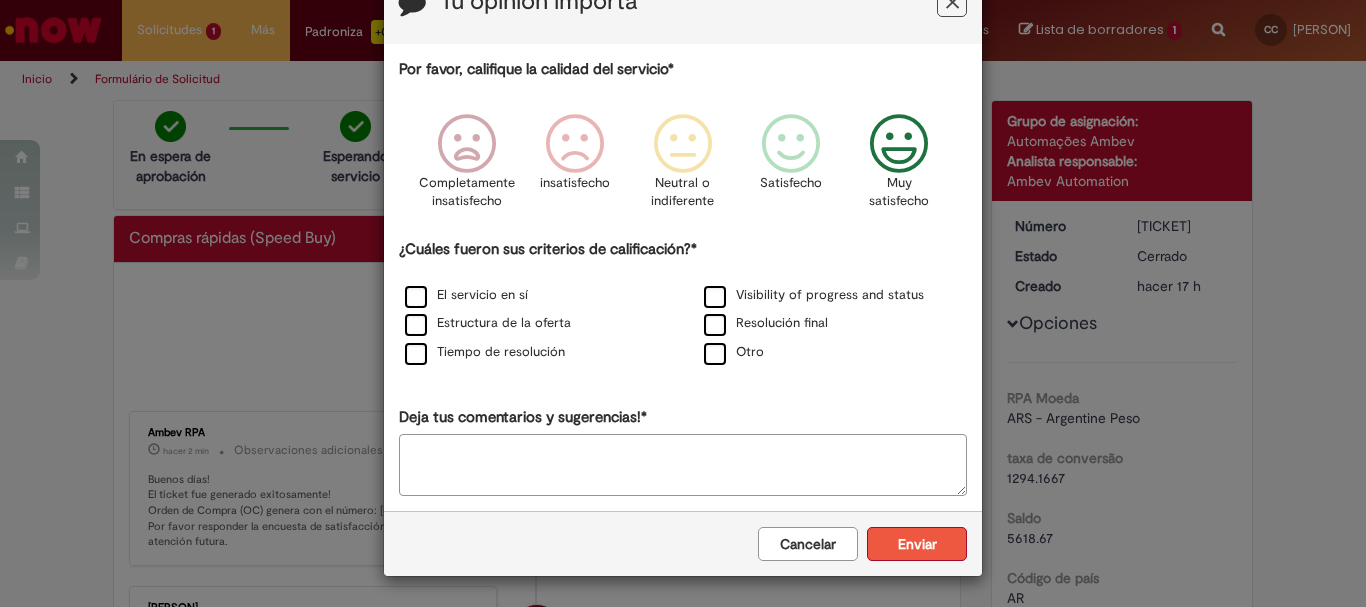 click on "Enviar" at bounding box center [917, 544] 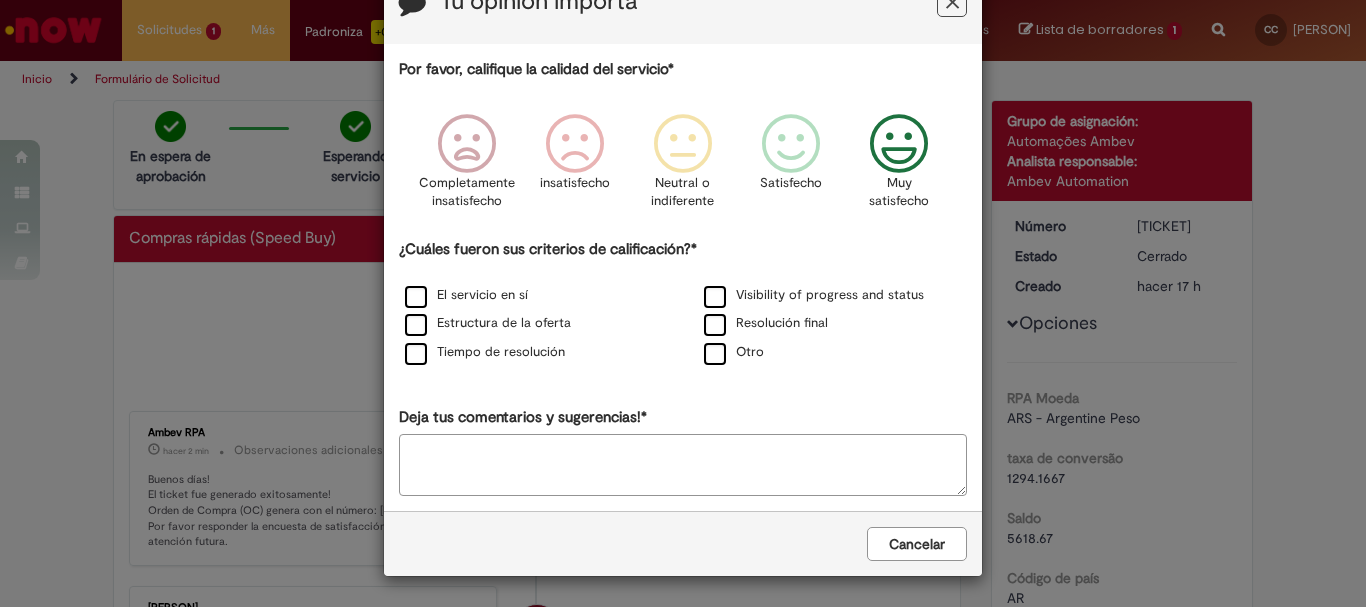 scroll, scrollTop: 0, scrollLeft: 0, axis: both 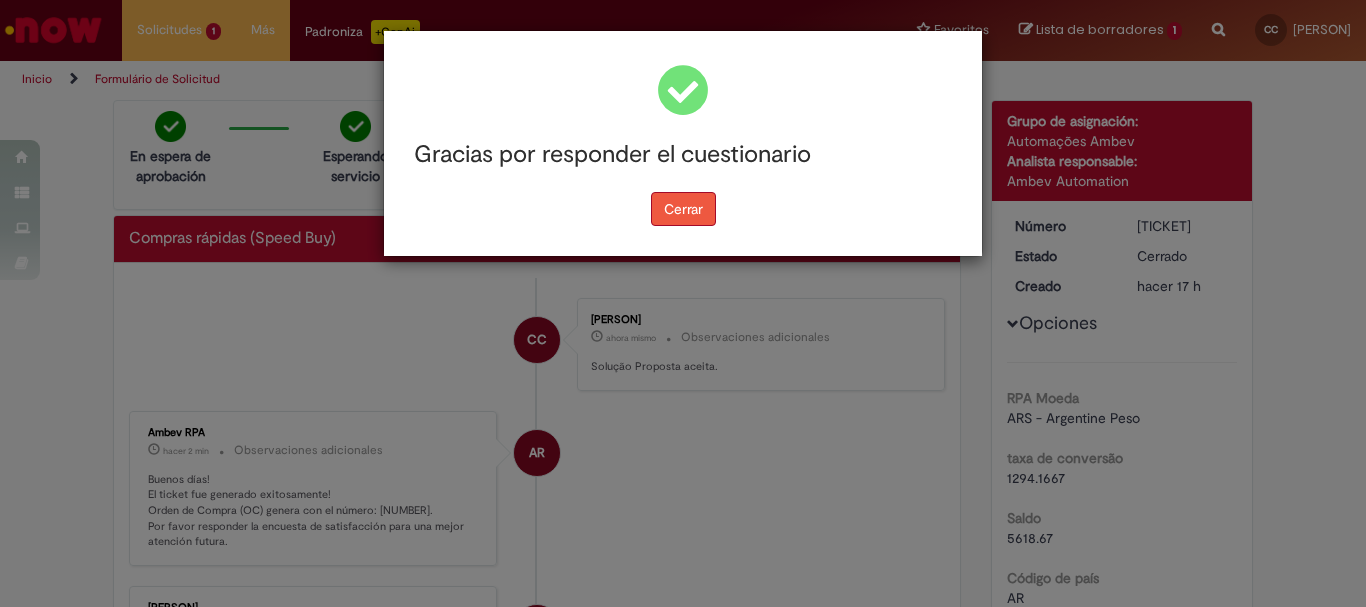 click on "Cerrar" at bounding box center [683, 209] 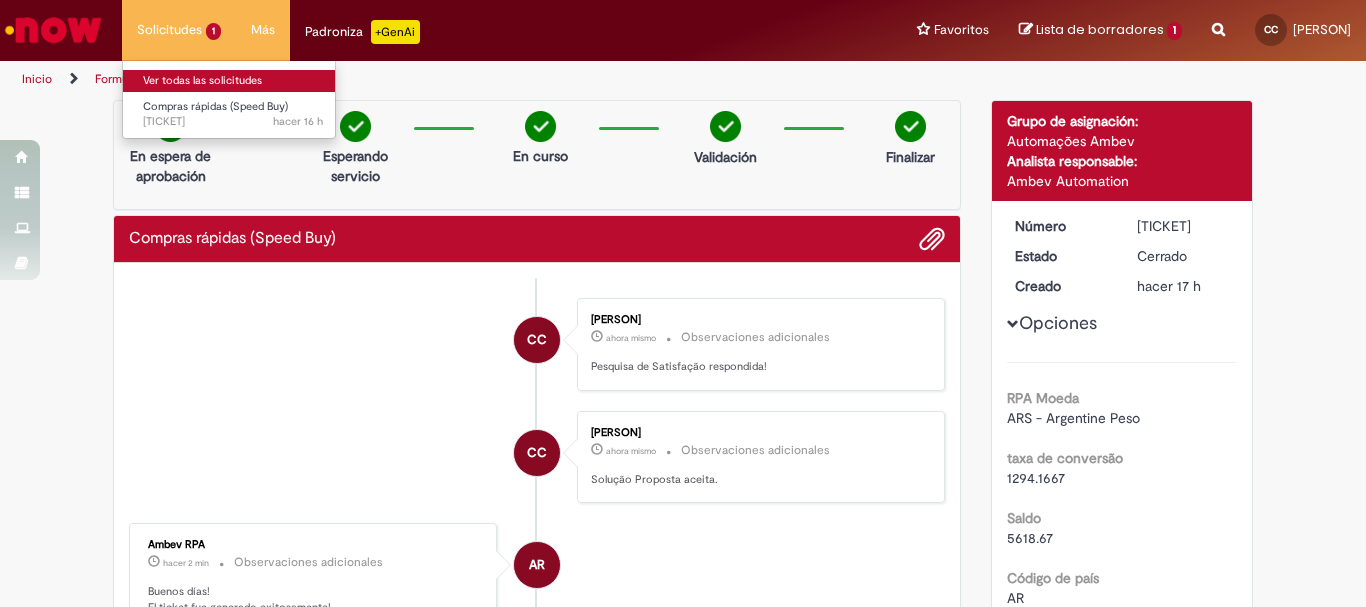 click on "Ver todas las solicitudes" at bounding box center (233, 81) 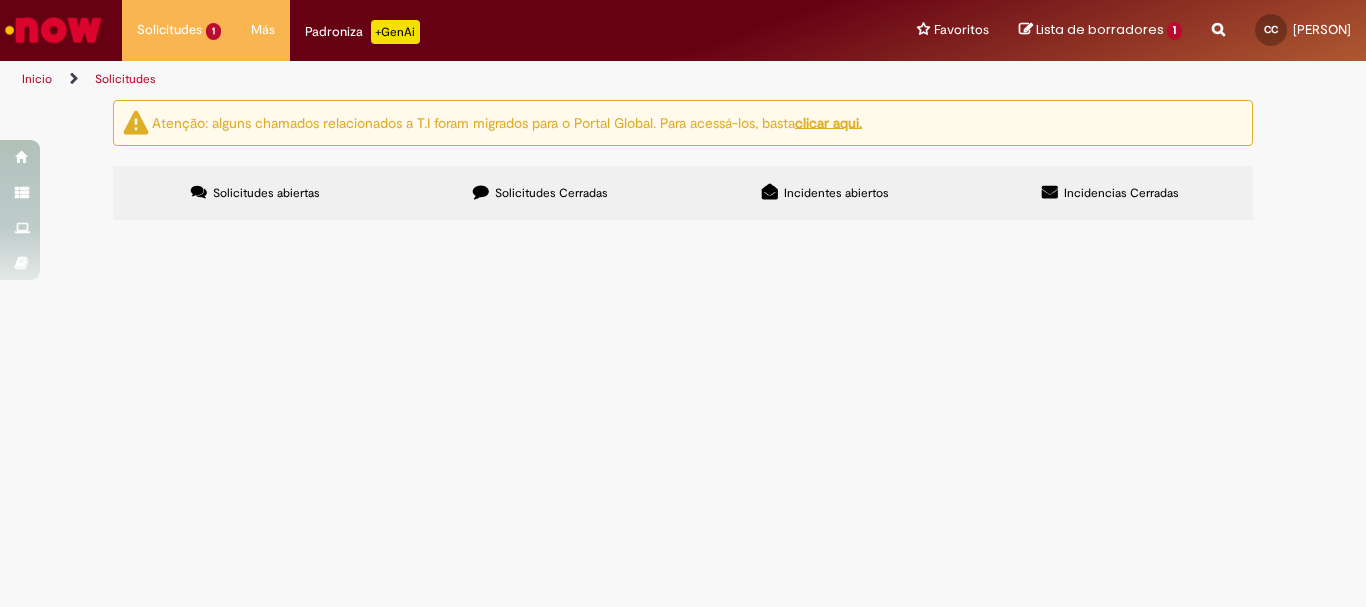 click on "Horas HSMA Junio/Julio (GATORADE)" at bounding box center (0, 0) 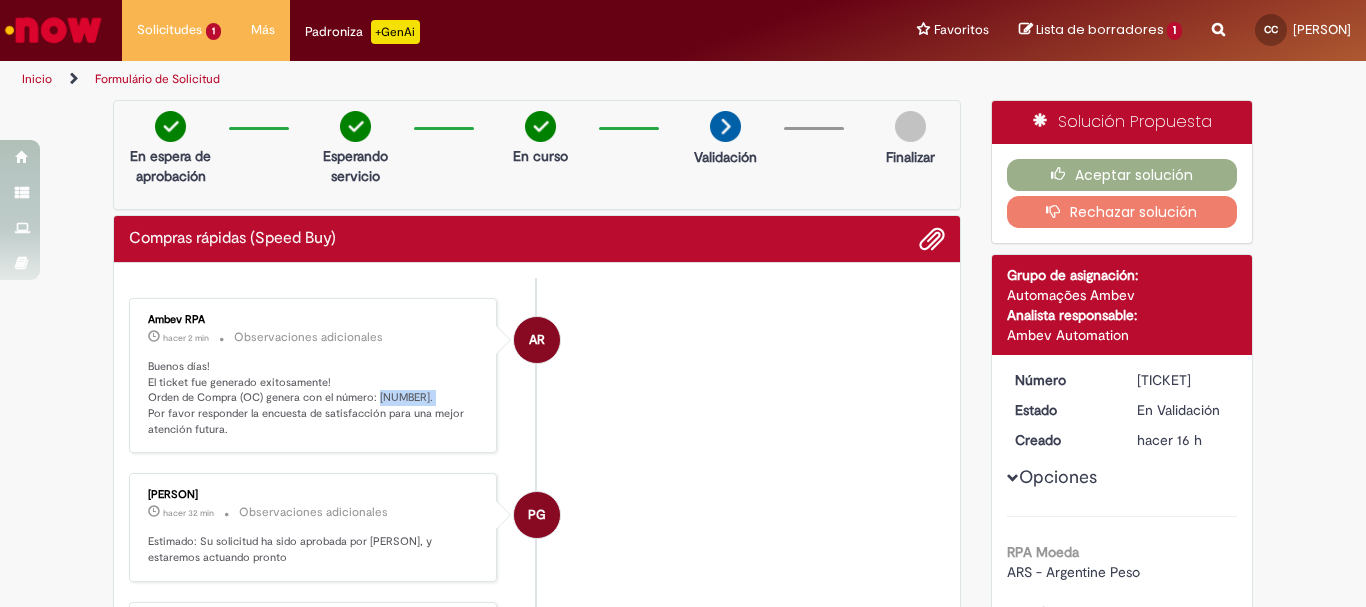 drag, startPoint x: 370, startPoint y: 396, endPoint x: 430, endPoint y: 396, distance: 60 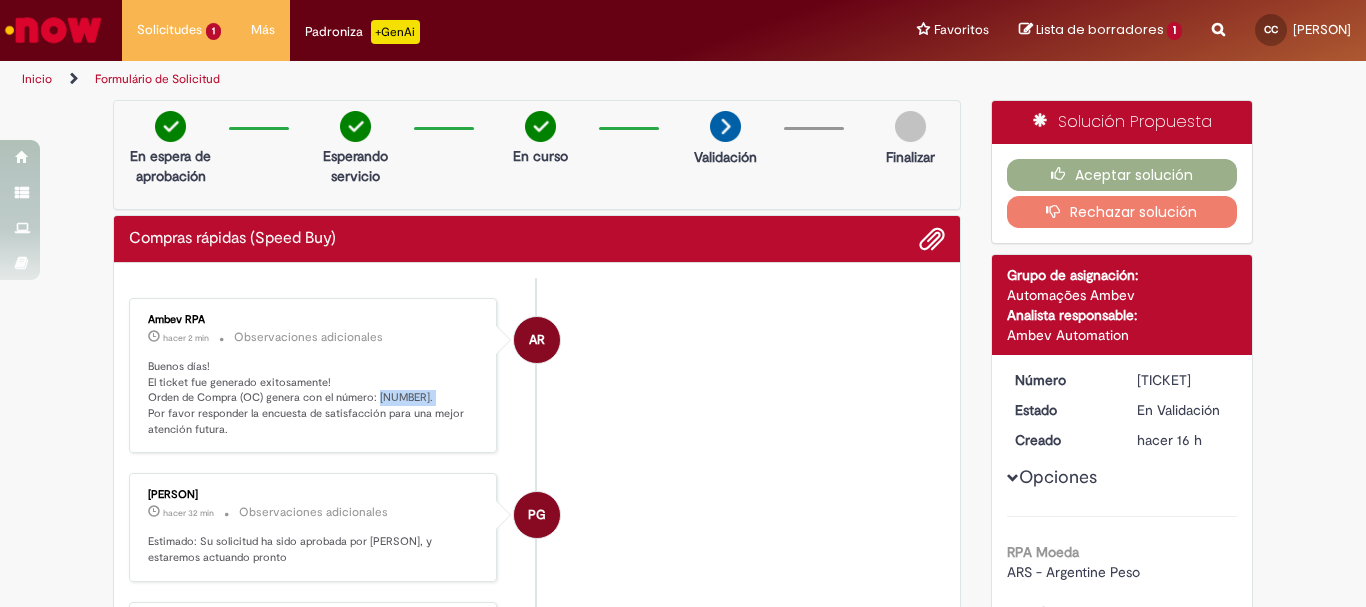 copy on "[NUMBER]" 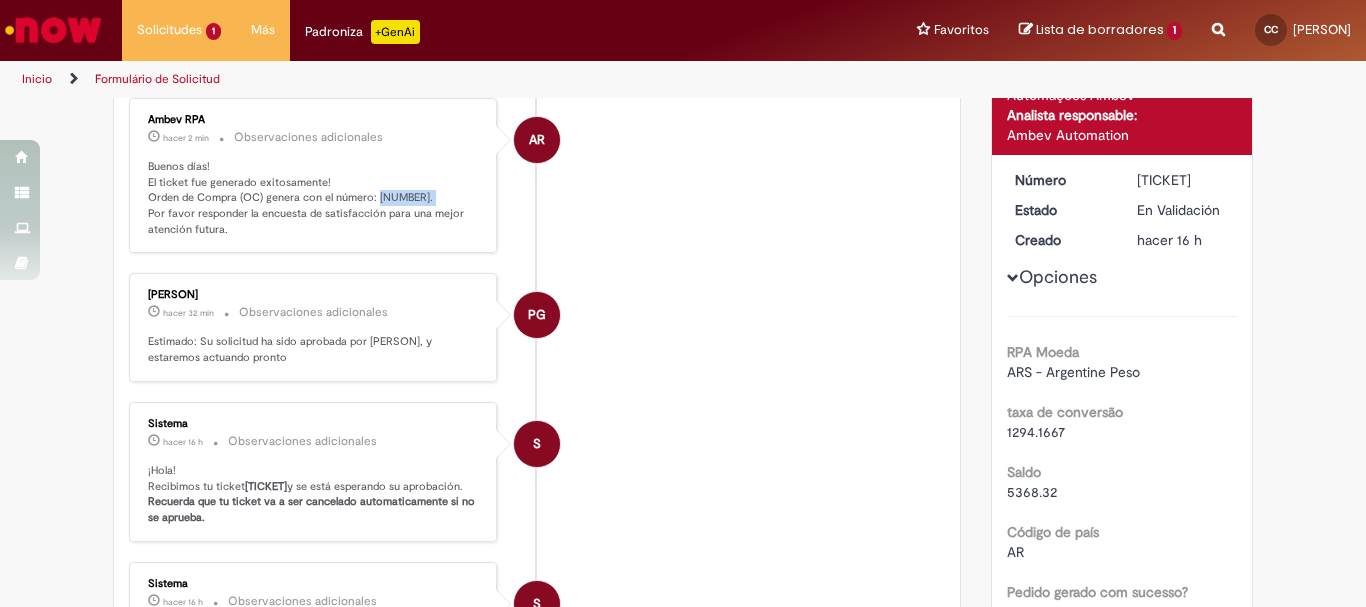 scroll, scrollTop: 0, scrollLeft: 0, axis: both 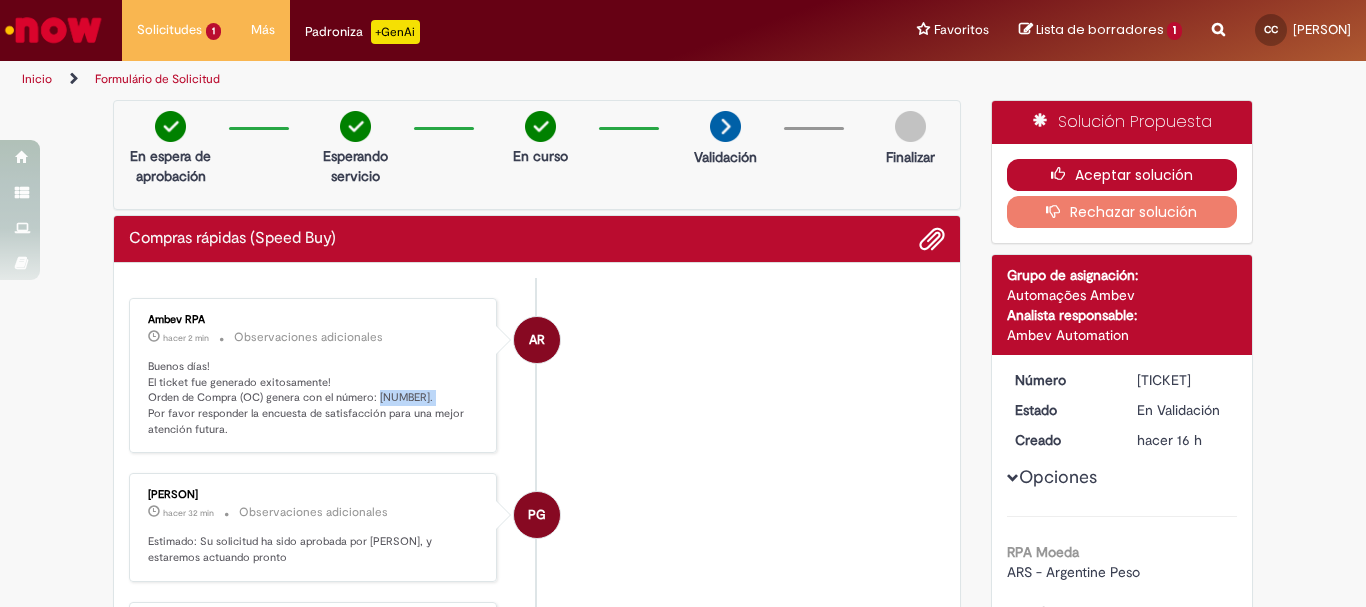 click on "Aceptar solución" at bounding box center (1122, 175) 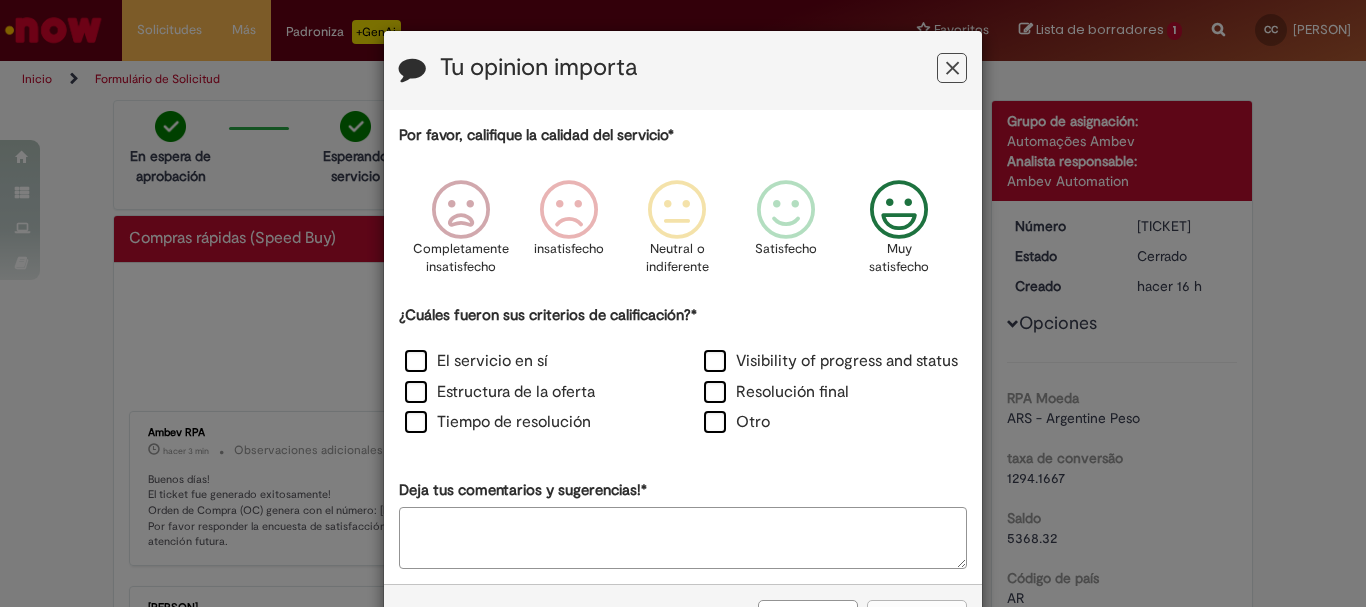 click at bounding box center [899, 210] 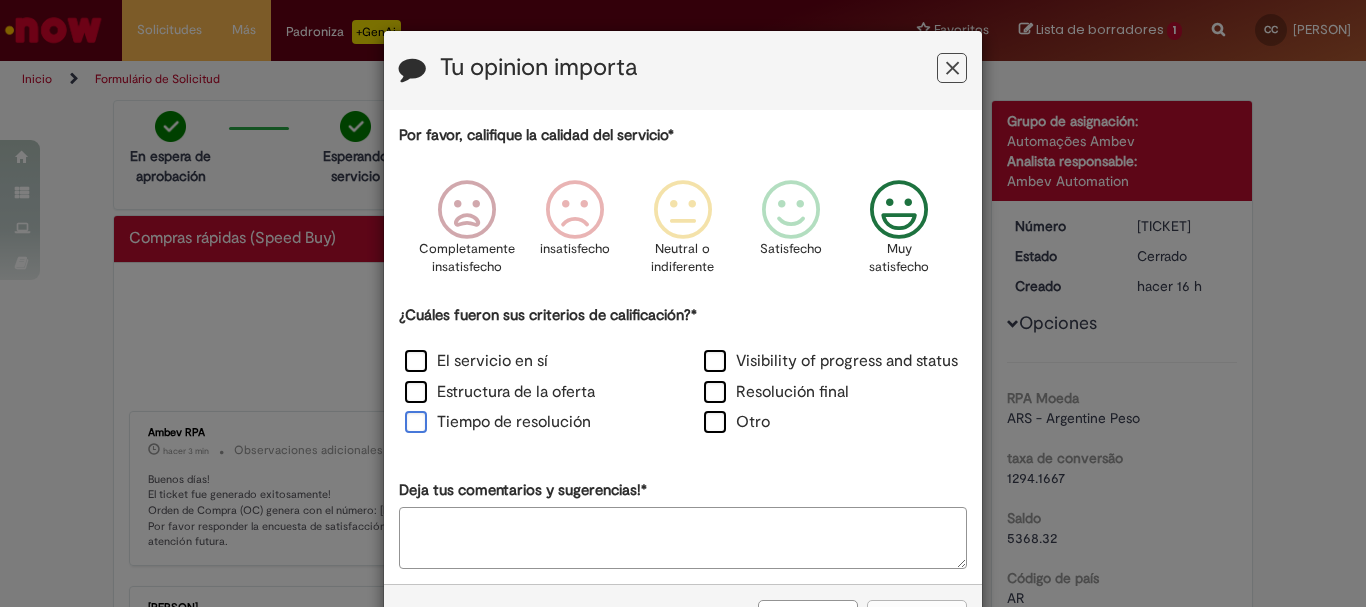 click on "Tiempo de resolución" at bounding box center [498, 422] 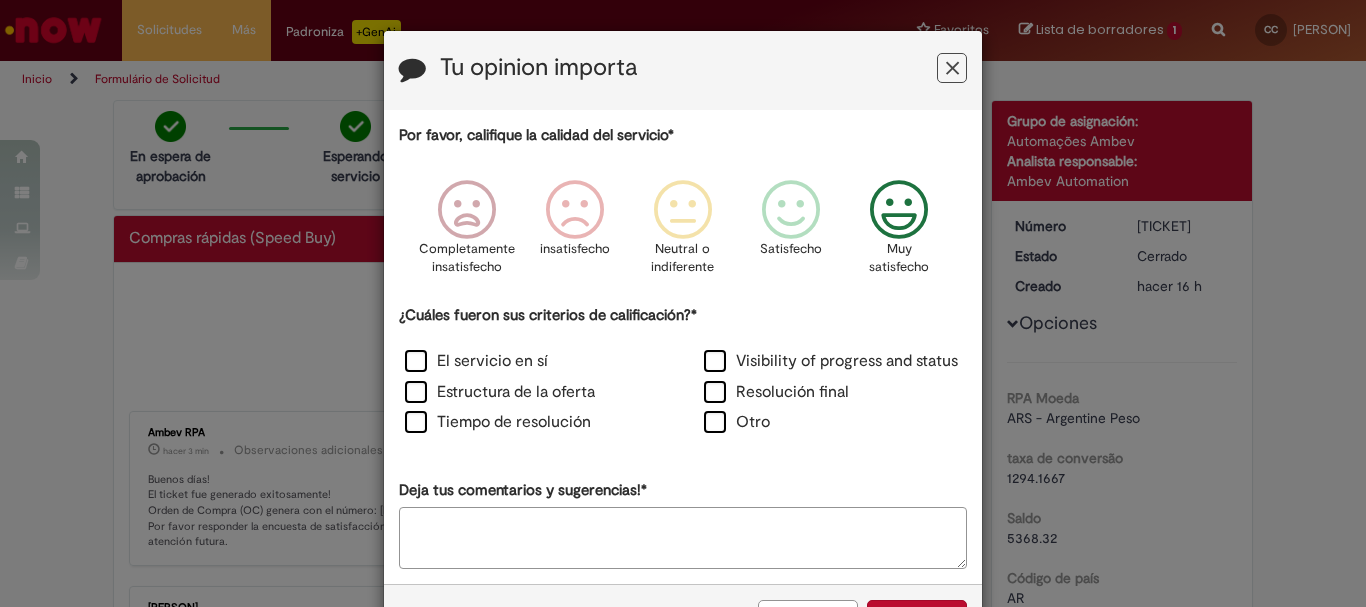 scroll, scrollTop: 73, scrollLeft: 0, axis: vertical 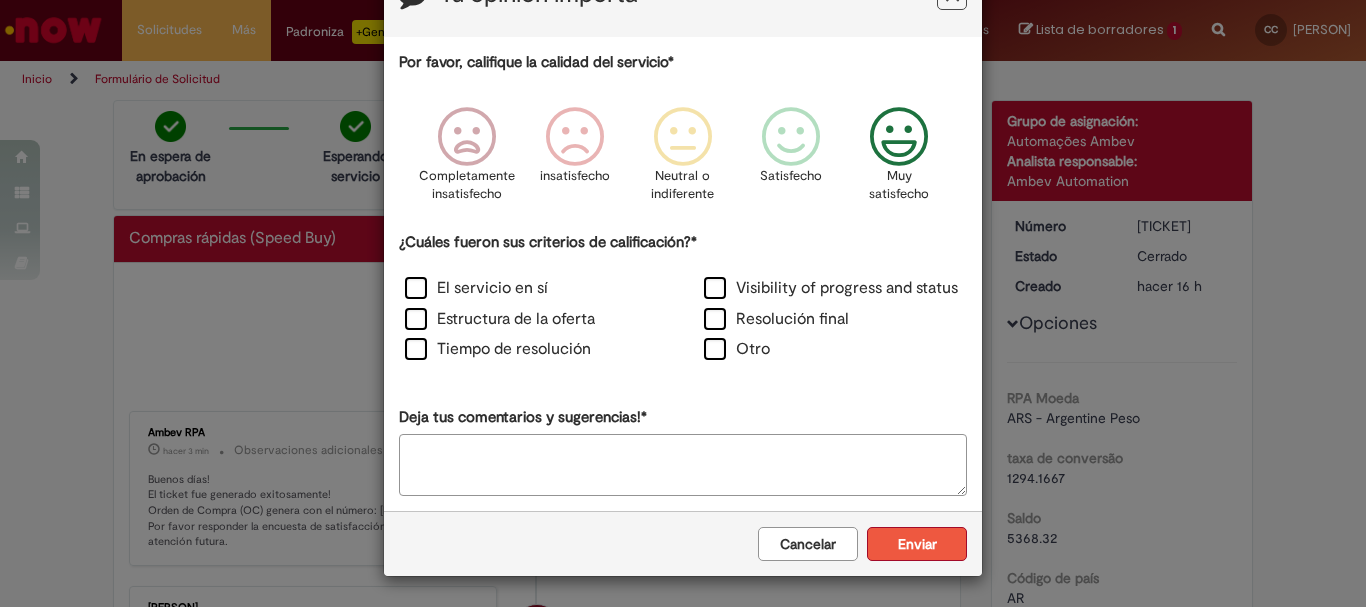 click on "Enviar" at bounding box center [917, 544] 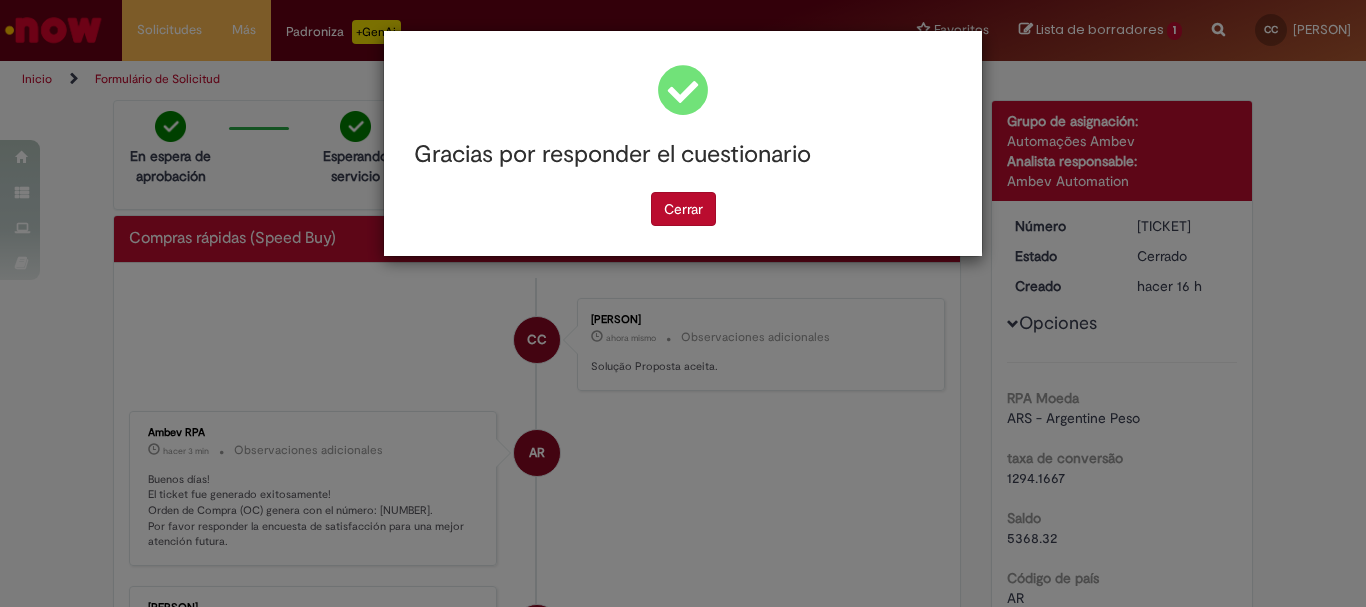 scroll, scrollTop: 0, scrollLeft: 0, axis: both 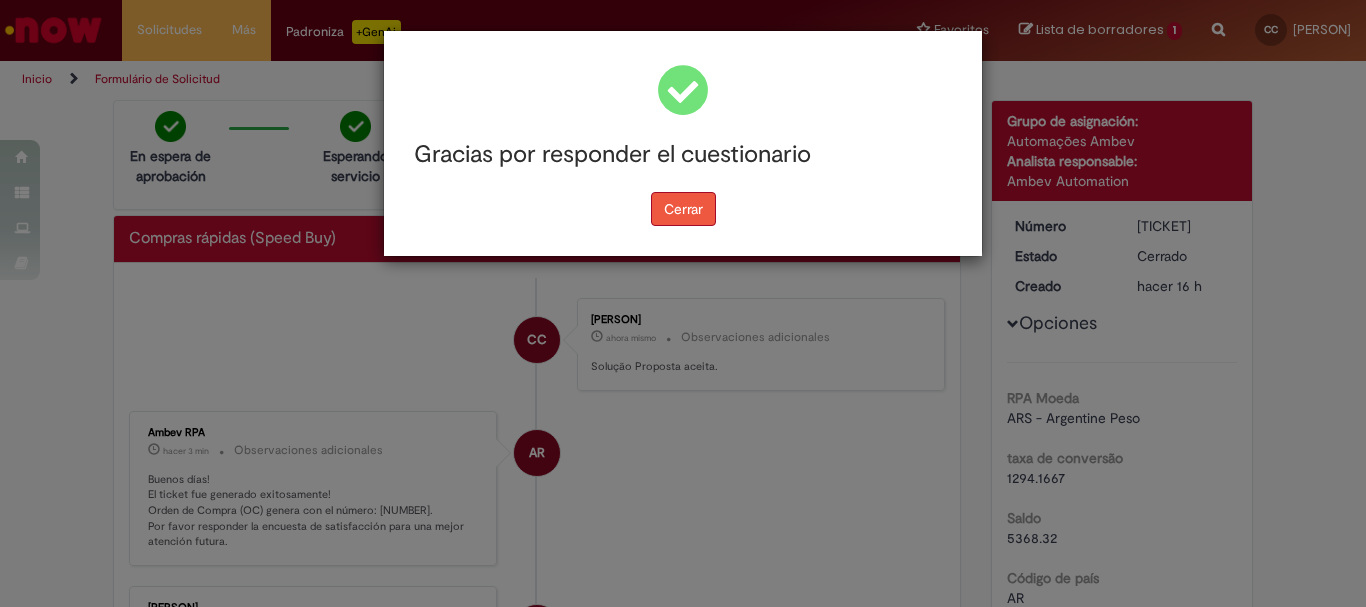 click on "Cerrar" at bounding box center (683, 209) 